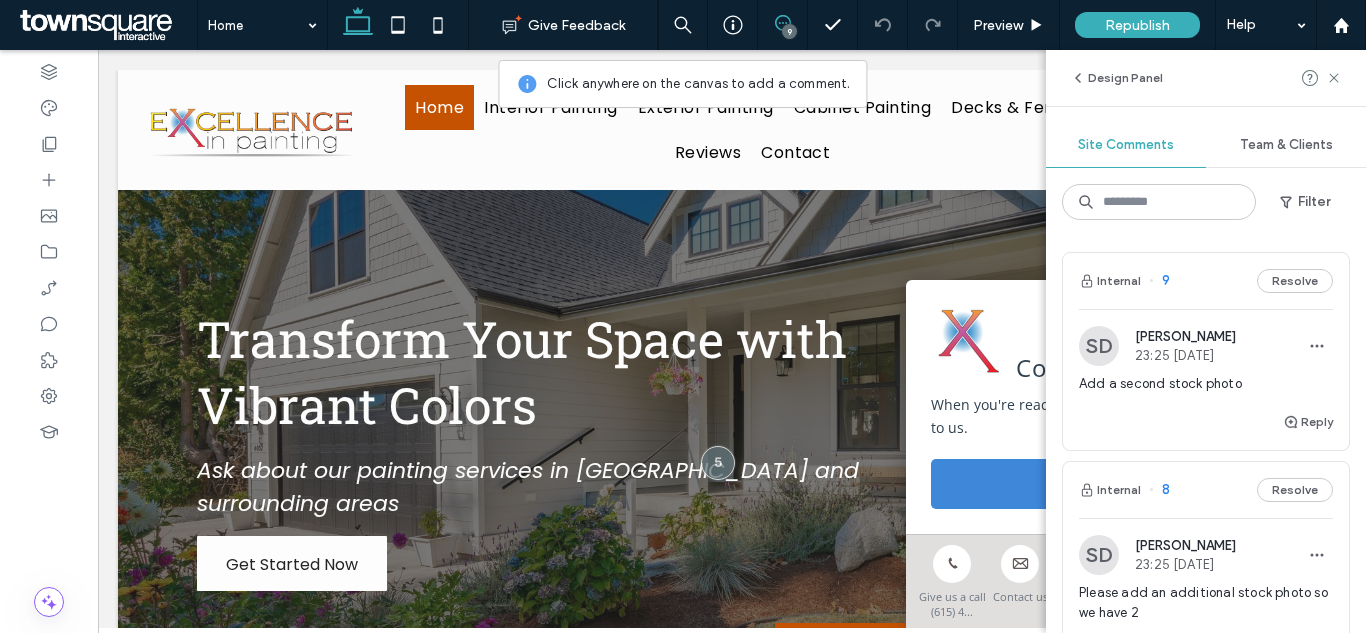 scroll, scrollTop: 0, scrollLeft: 0, axis: both 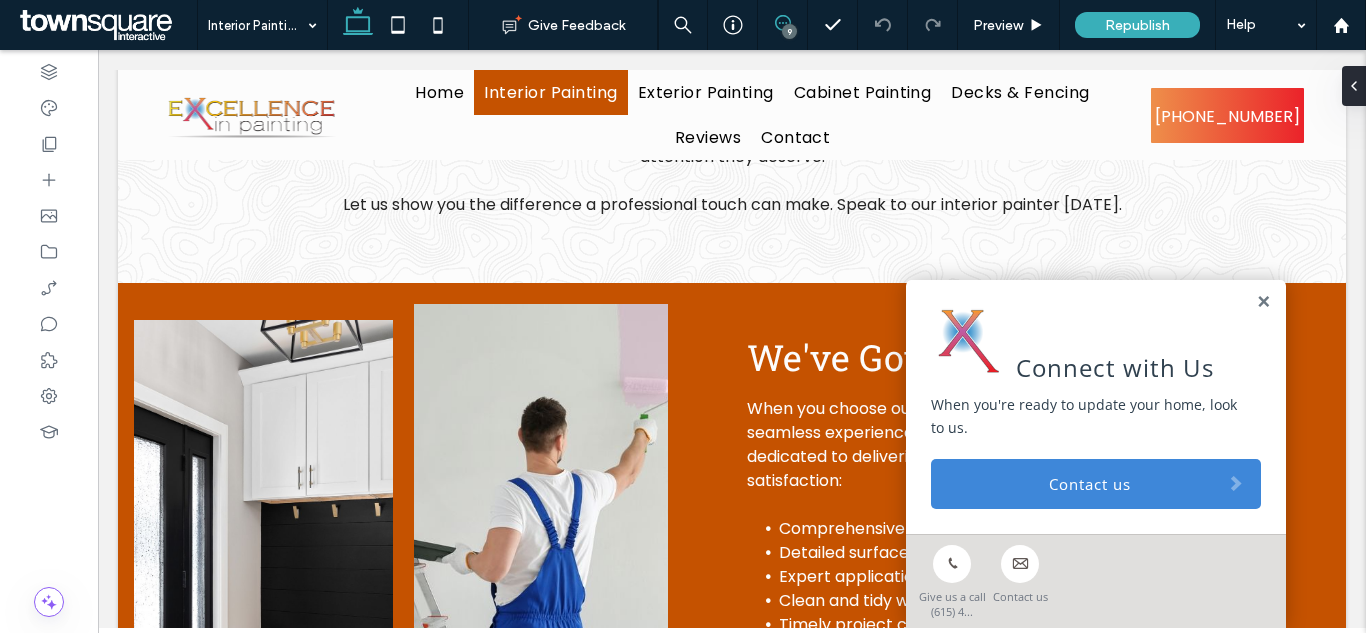 click 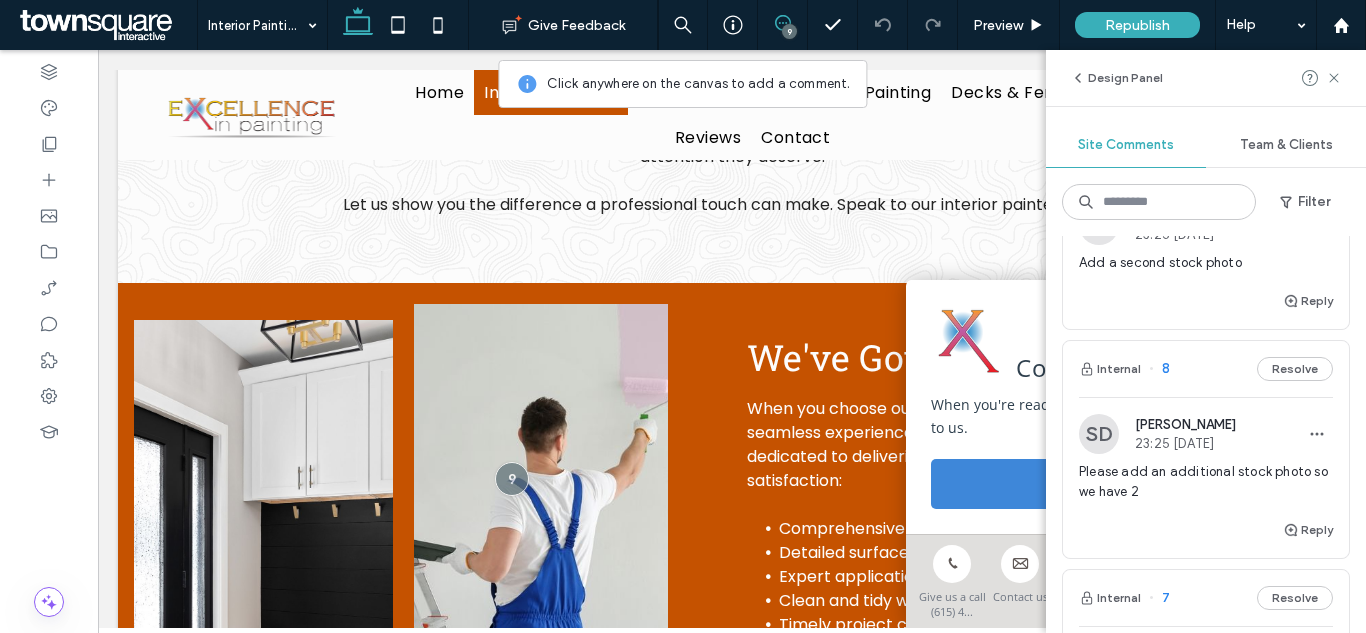 scroll, scrollTop: 125, scrollLeft: 0, axis: vertical 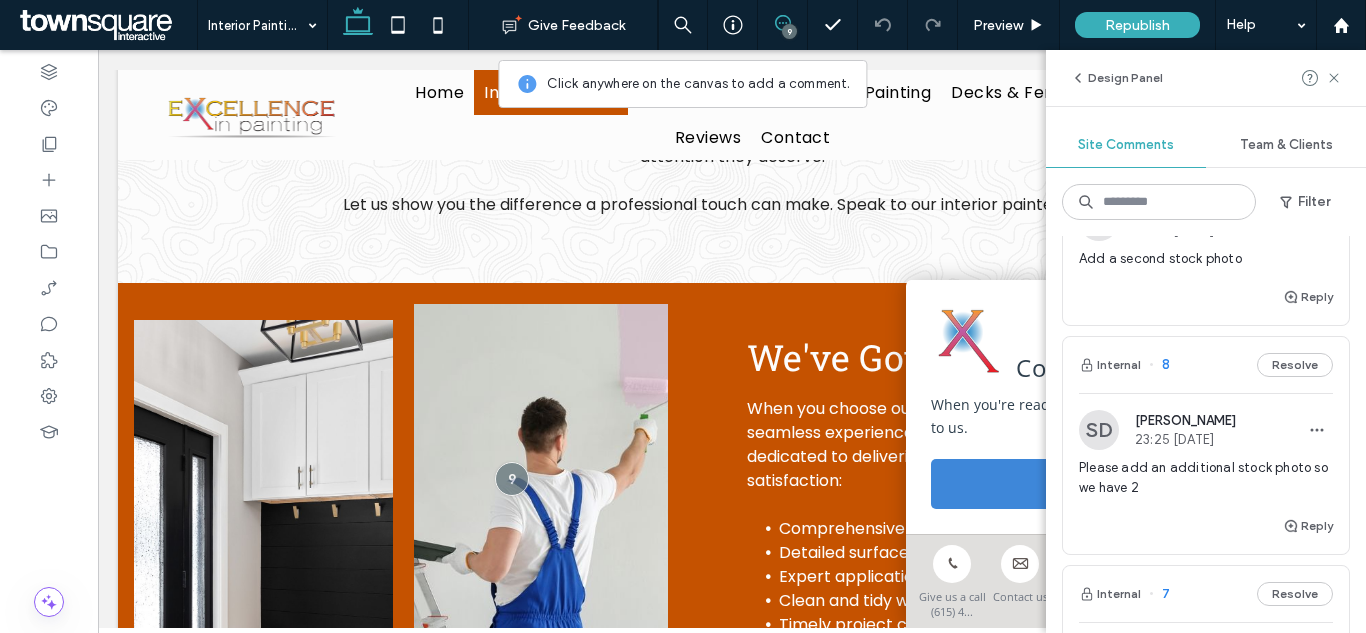 click on "Please add an additional stock photo so we have 2" at bounding box center [1206, 478] 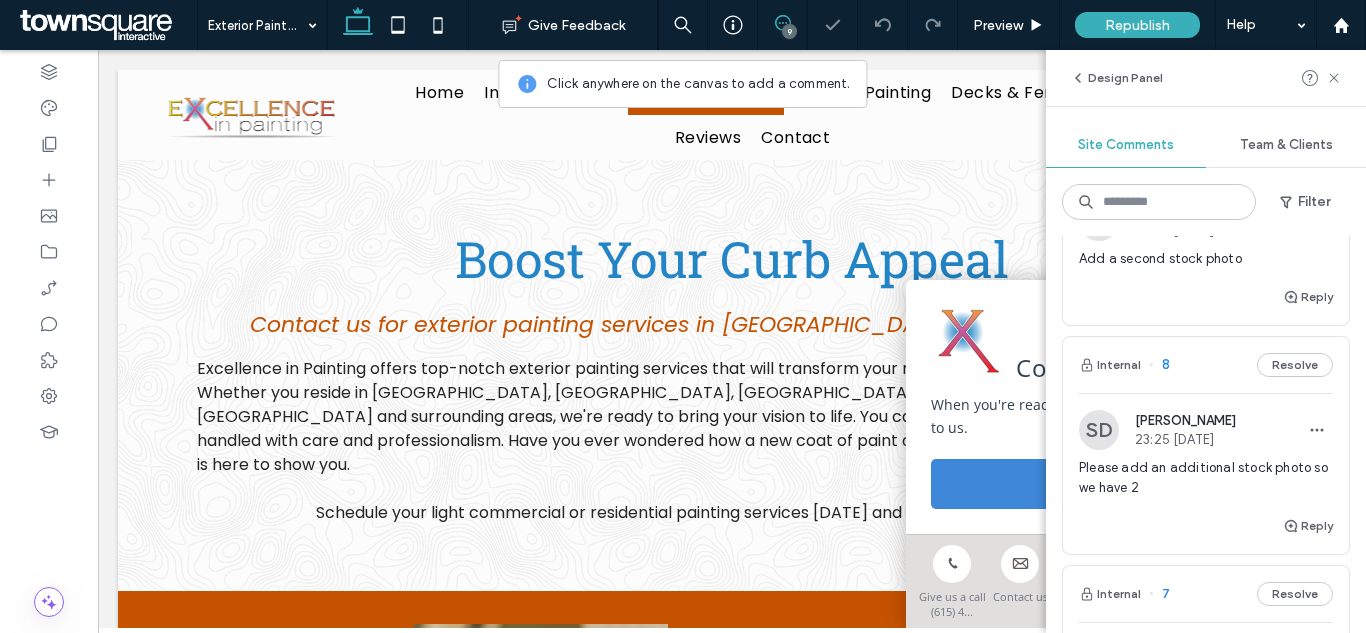 scroll, scrollTop: 453, scrollLeft: 0, axis: vertical 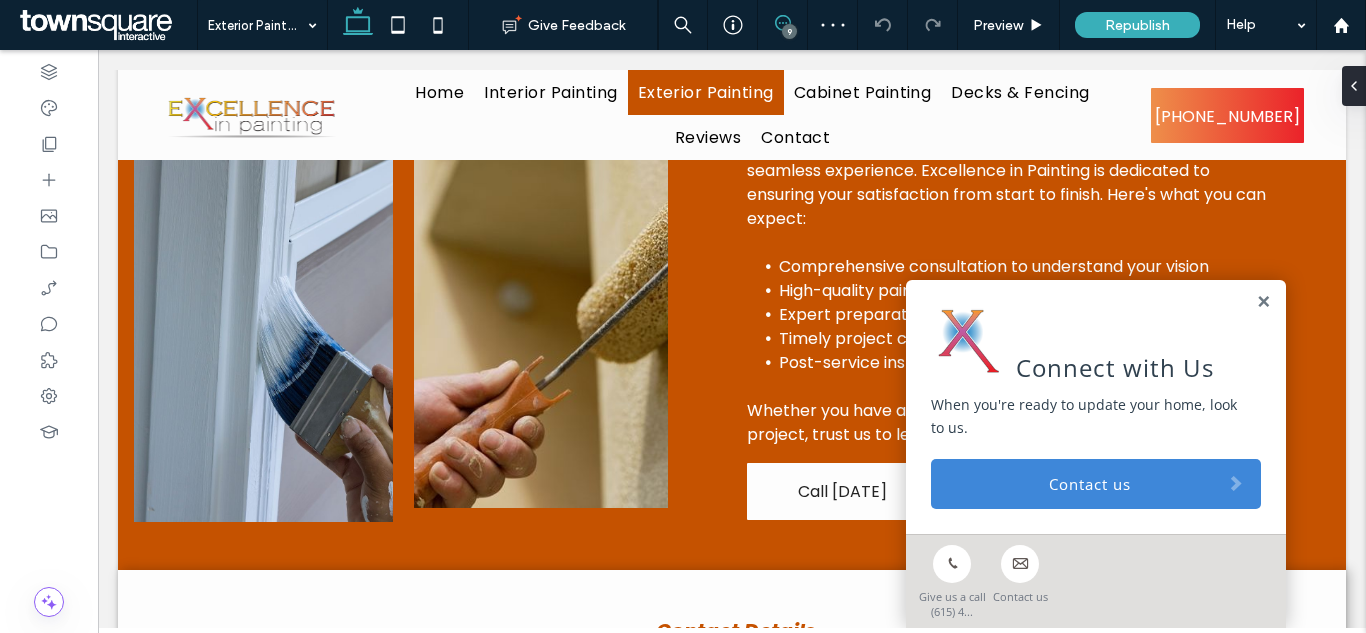 click 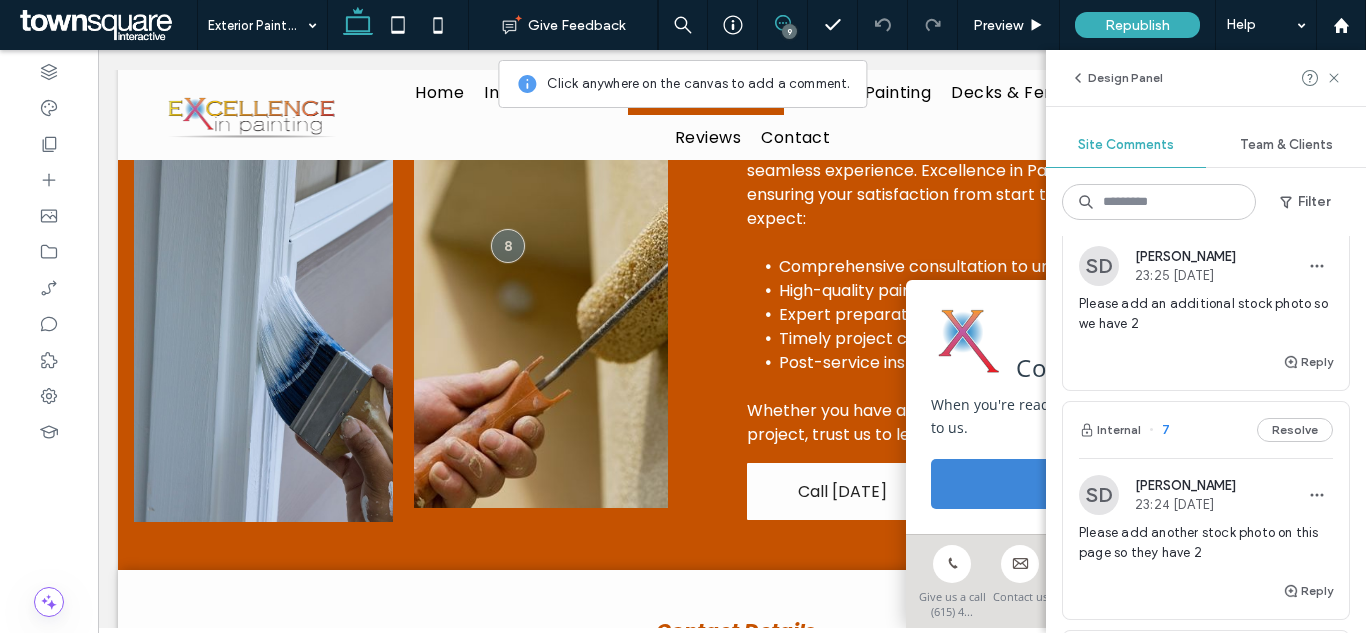 scroll, scrollTop: 342, scrollLeft: 0, axis: vertical 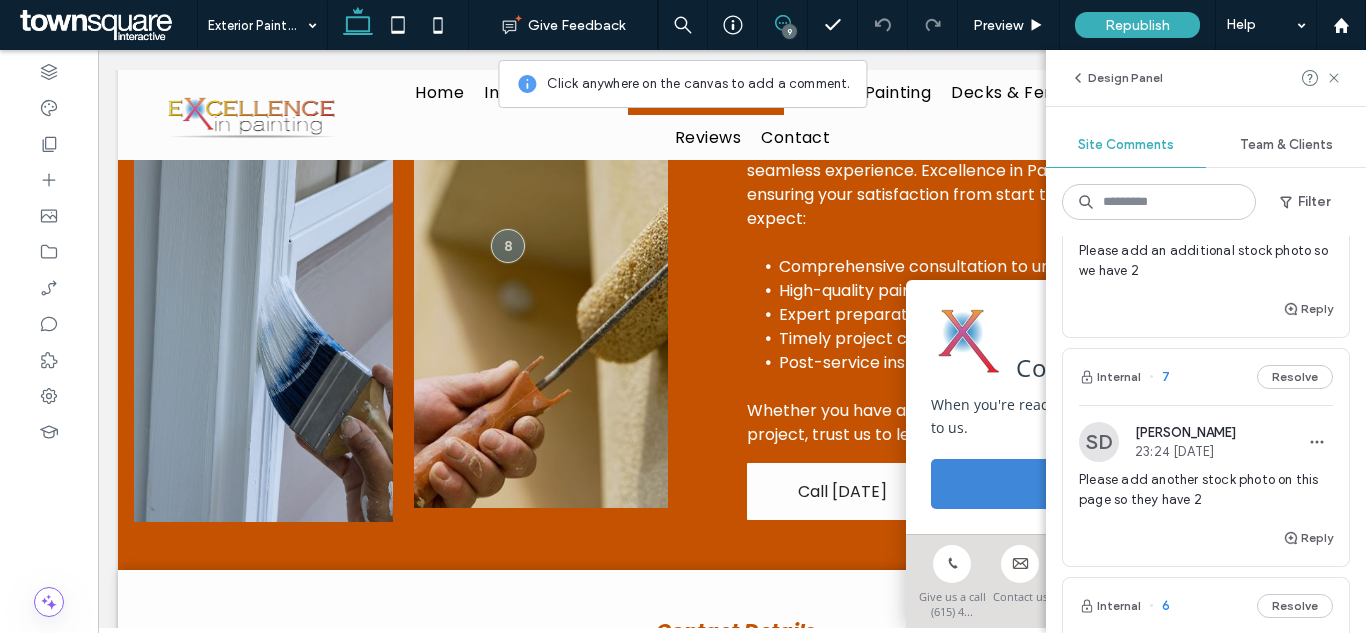click on "Please add another stock photo on this page so they have 2" at bounding box center [1206, 490] 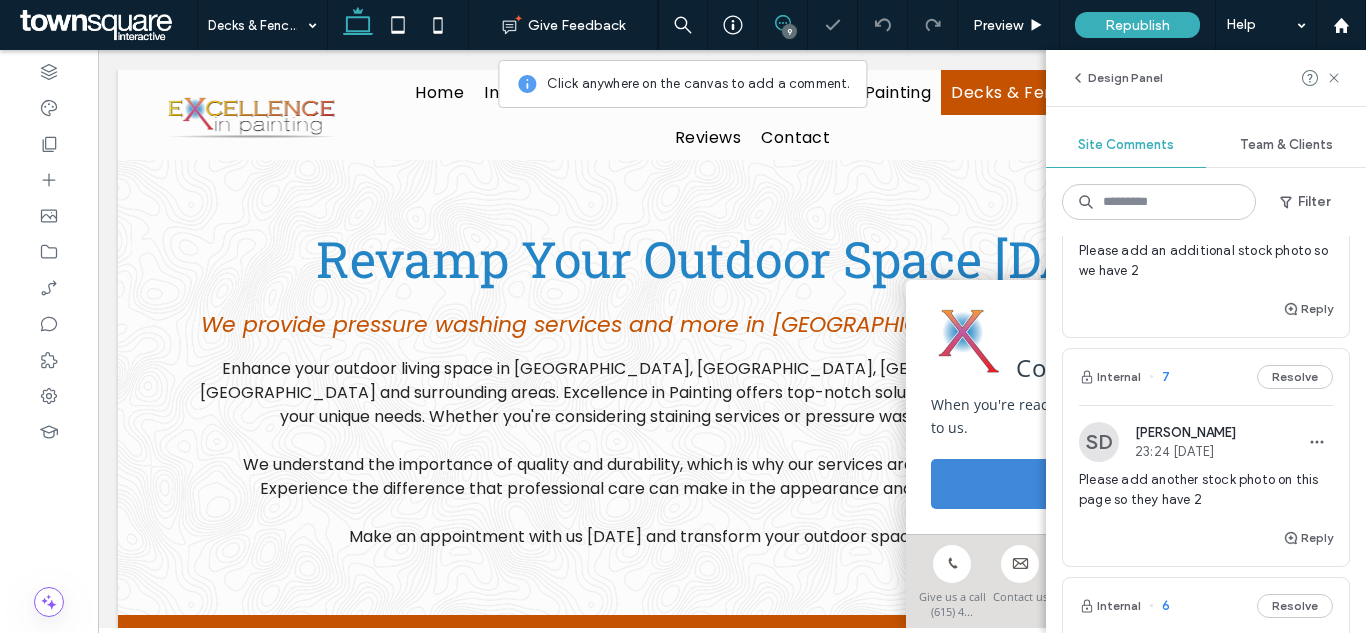 scroll, scrollTop: 501, scrollLeft: 0, axis: vertical 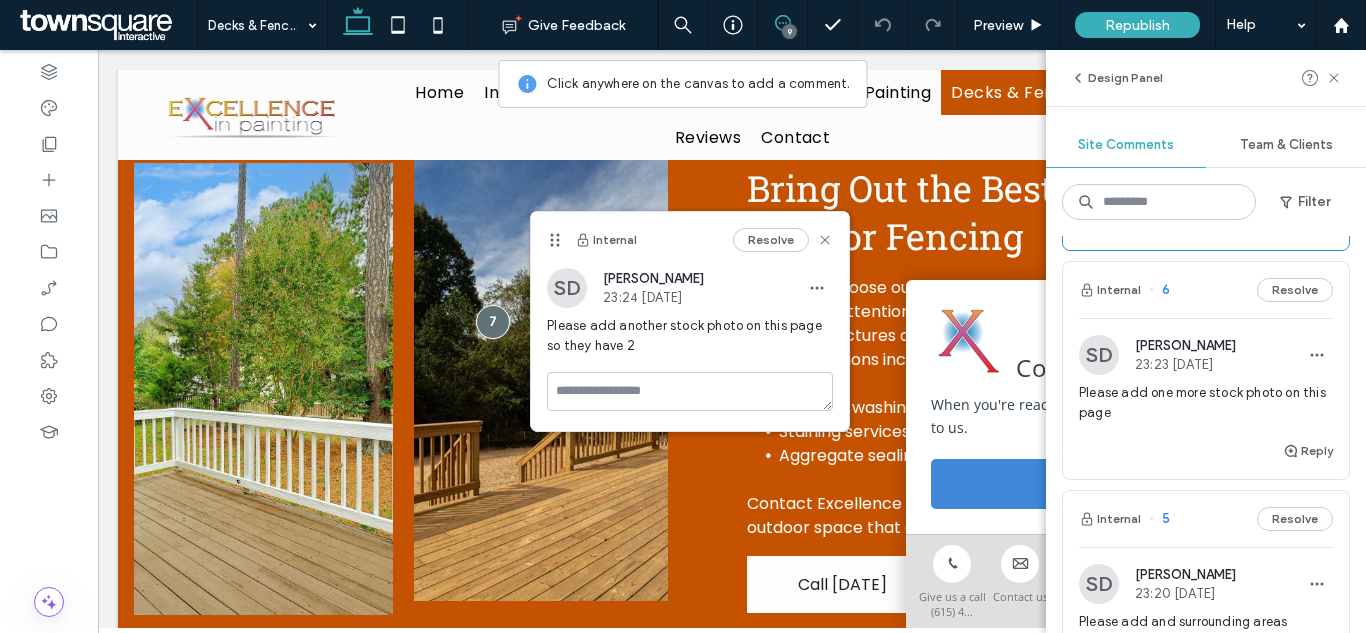 click on "Please add one more stock photo on this page" at bounding box center (1206, 403) 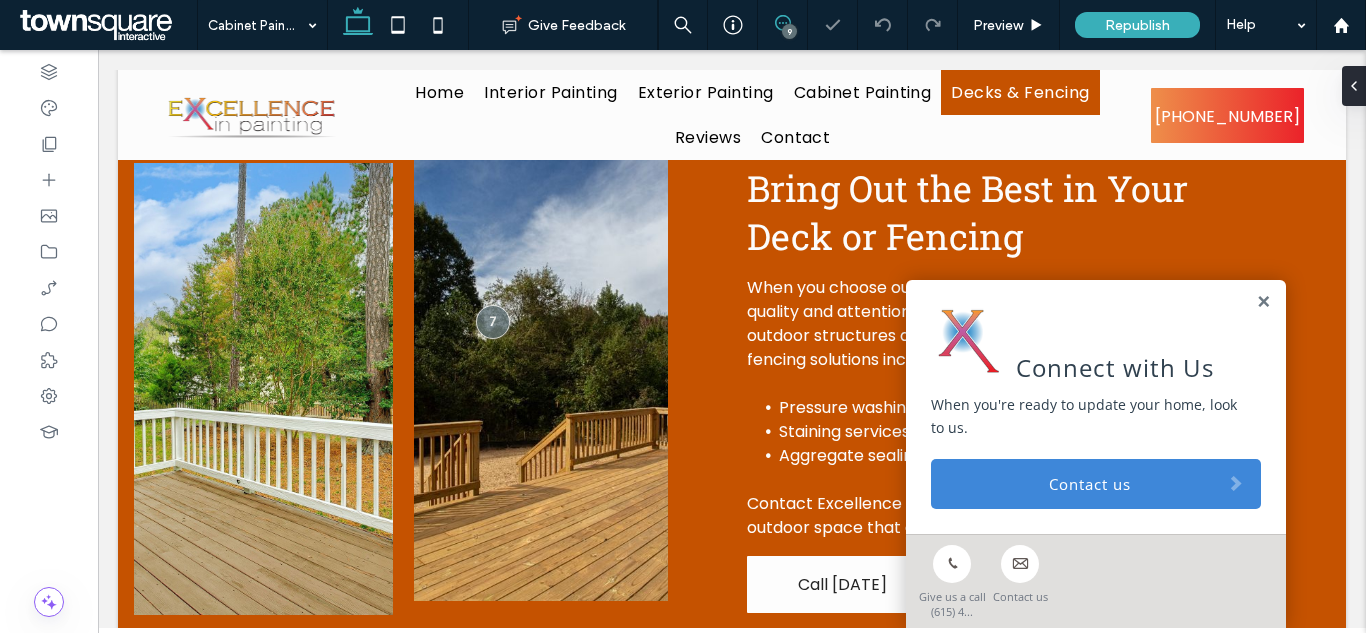 scroll, scrollTop: 0, scrollLeft: 0, axis: both 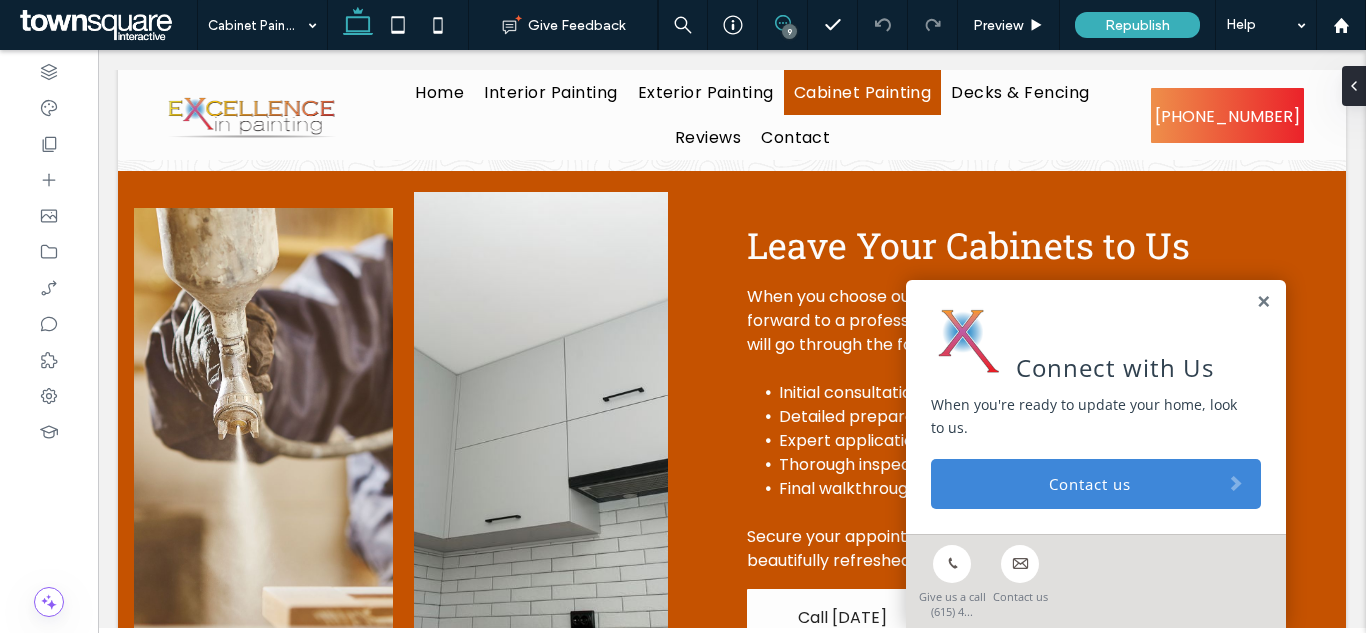 click 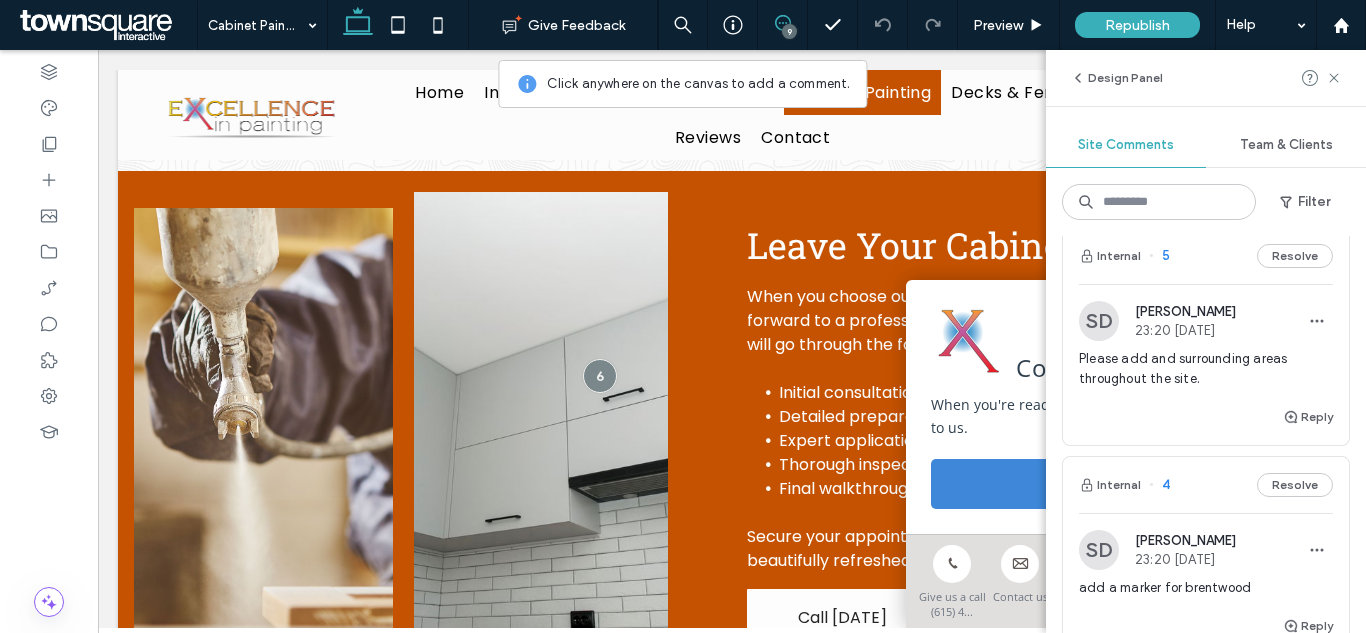 scroll, scrollTop: 922, scrollLeft: 0, axis: vertical 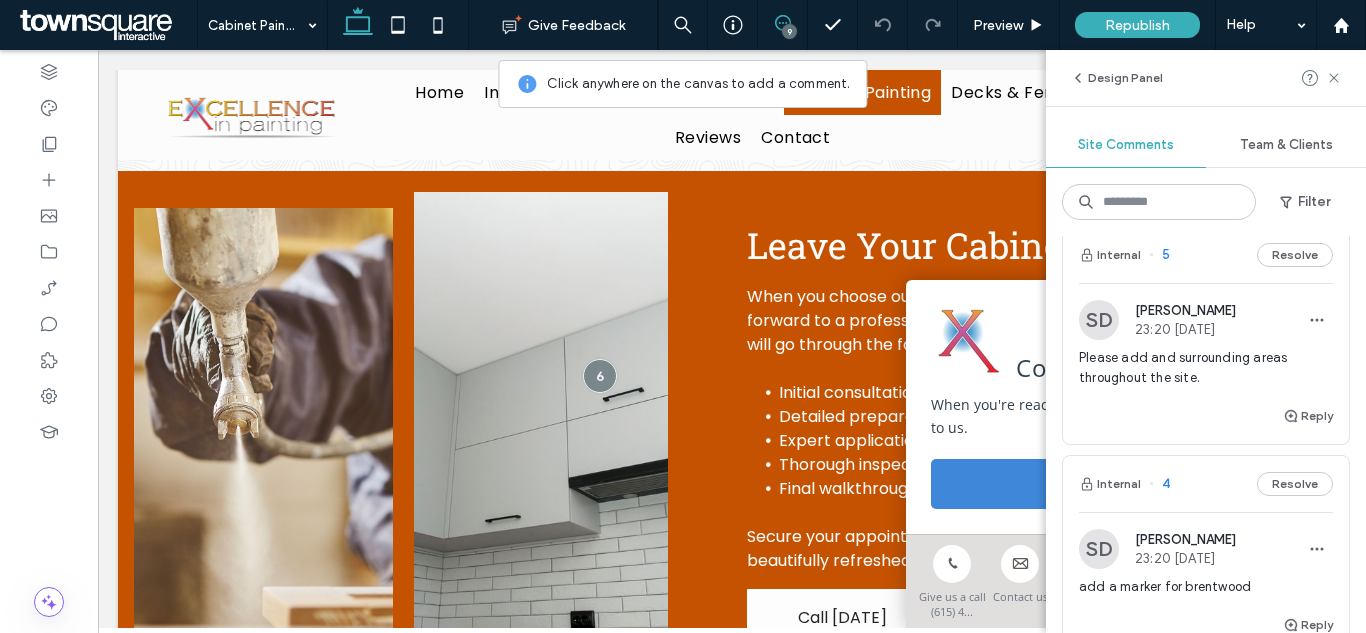 click on "Please add and surrounding areas throughout the site." at bounding box center (1206, 368) 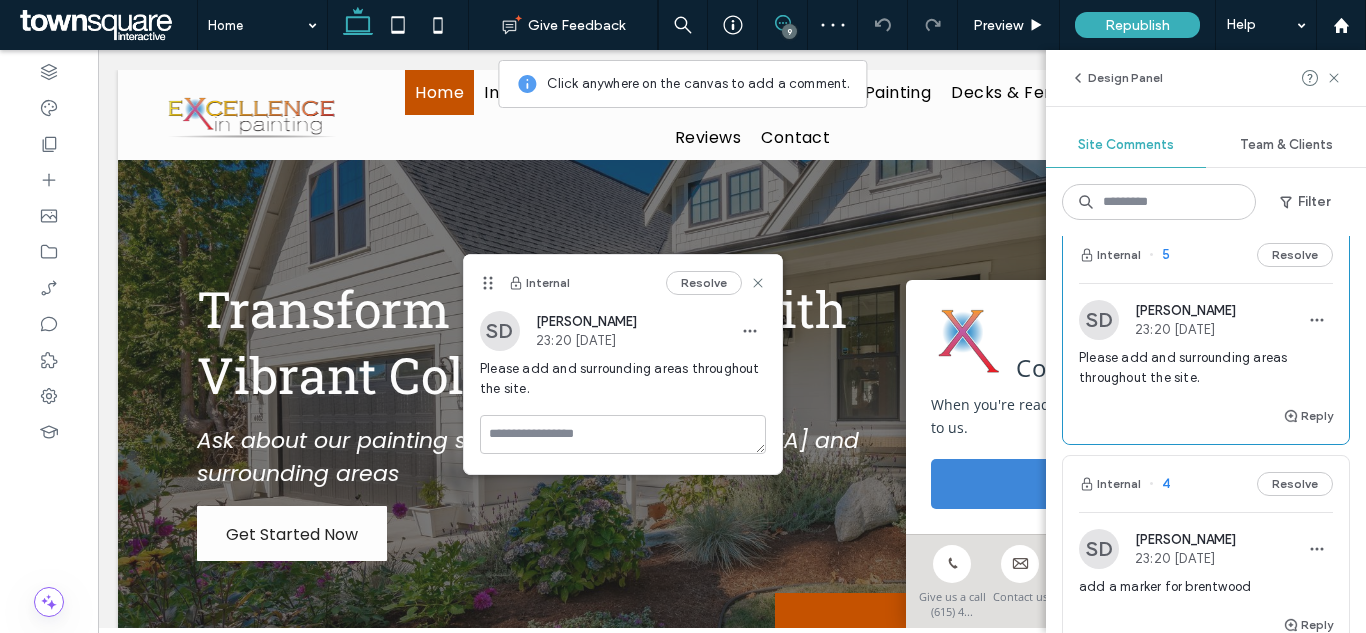 scroll, scrollTop: 68, scrollLeft: 0, axis: vertical 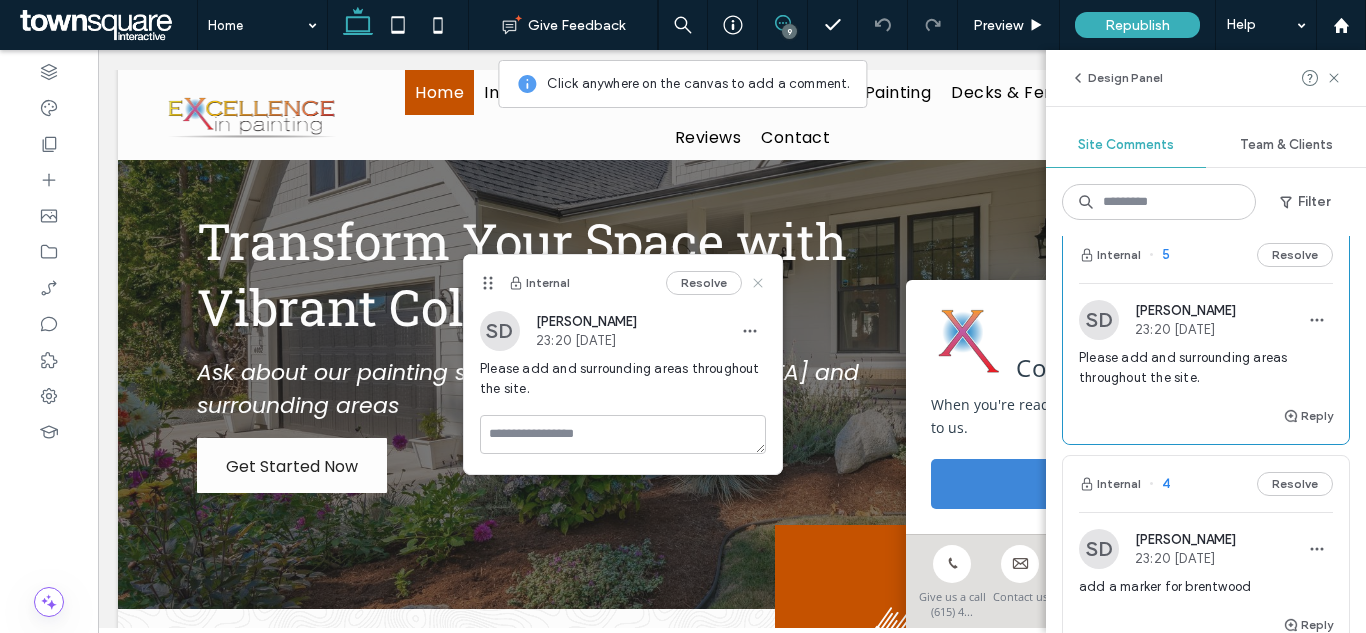 click 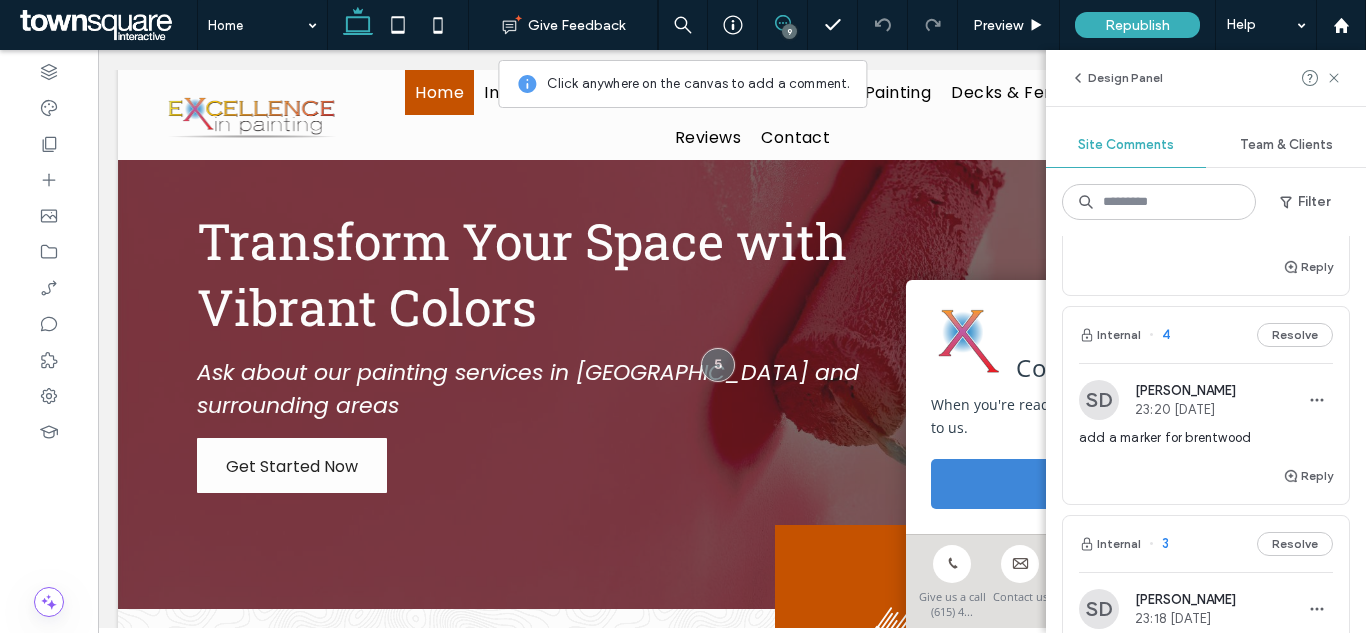 scroll, scrollTop: 1072, scrollLeft: 0, axis: vertical 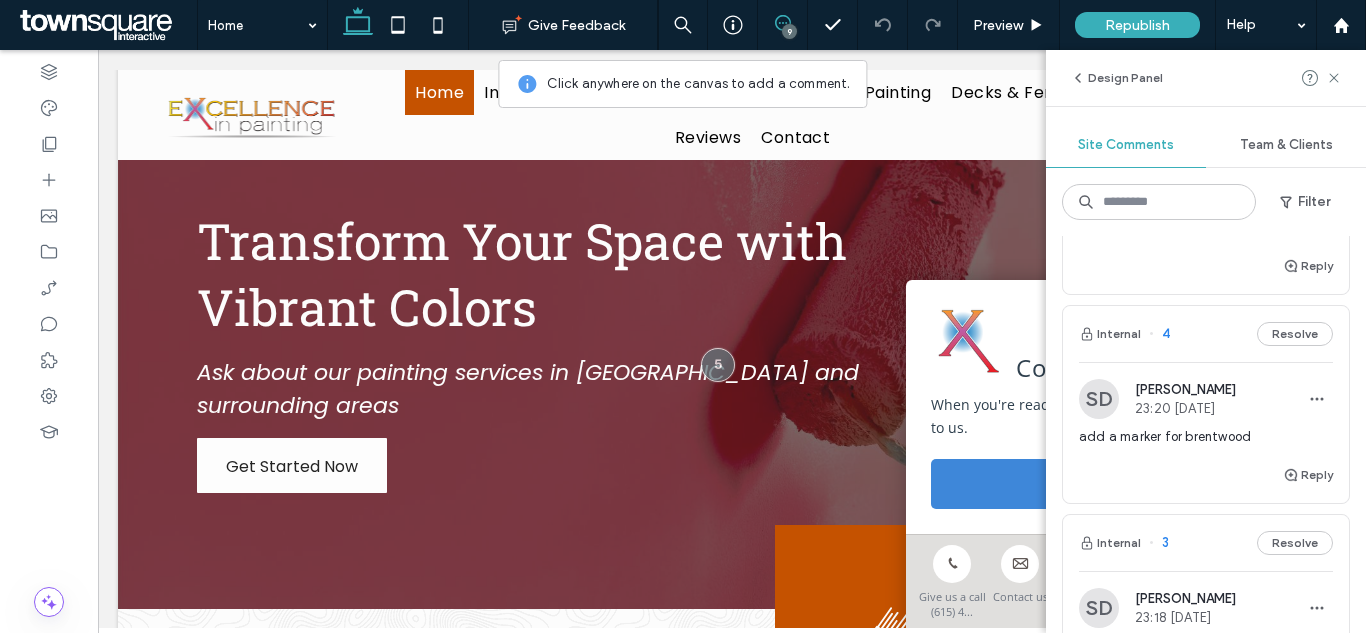 click on "add a marker for brentwood" at bounding box center [1206, 437] 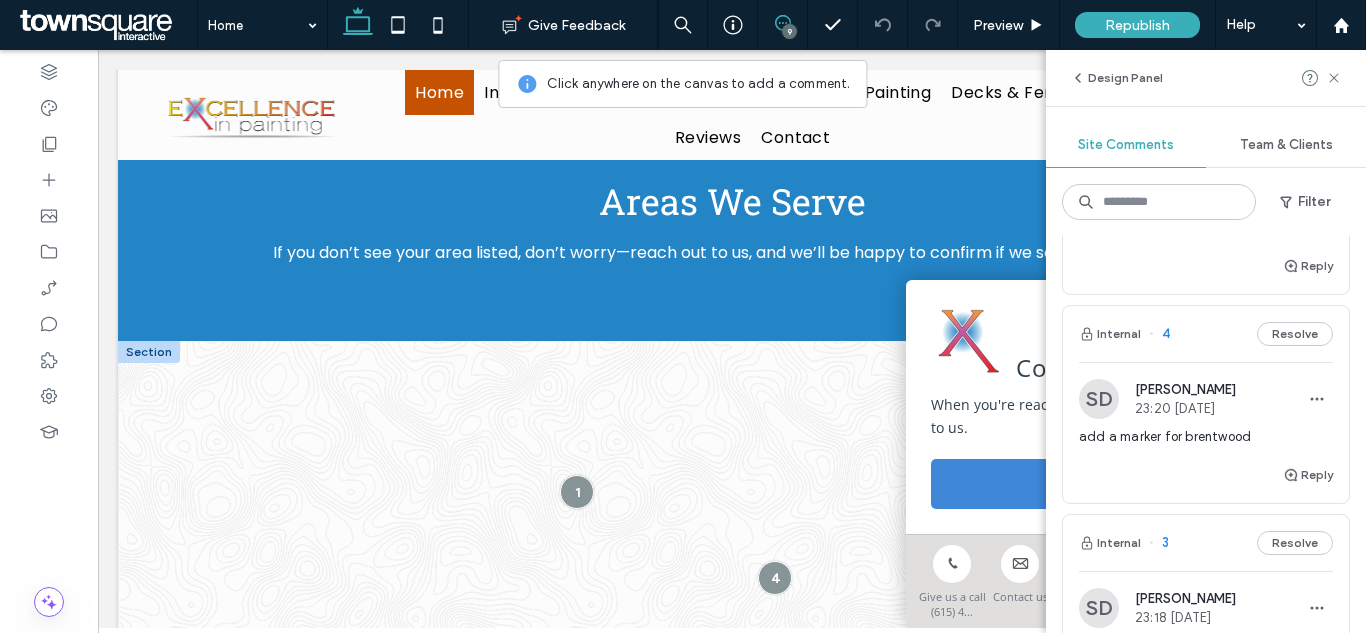 scroll, scrollTop: 2795, scrollLeft: 0, axis: vertical 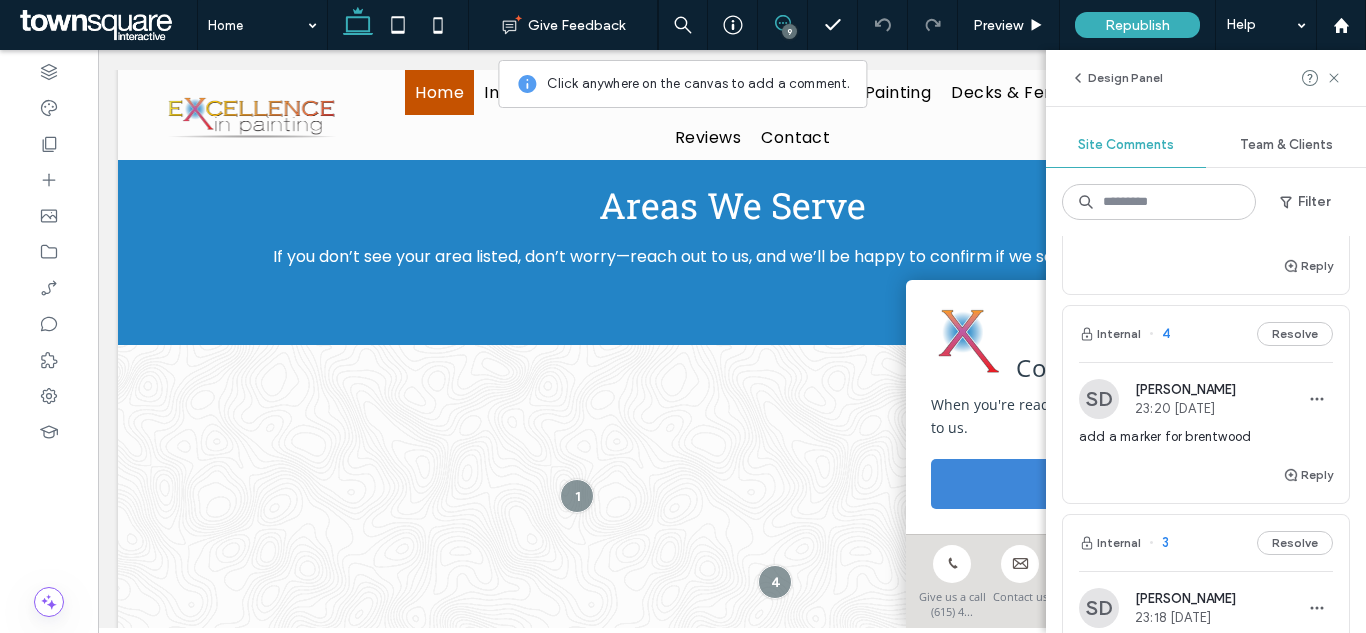 click on "add a marker for brentwood" at bounding box center (1206, 437) 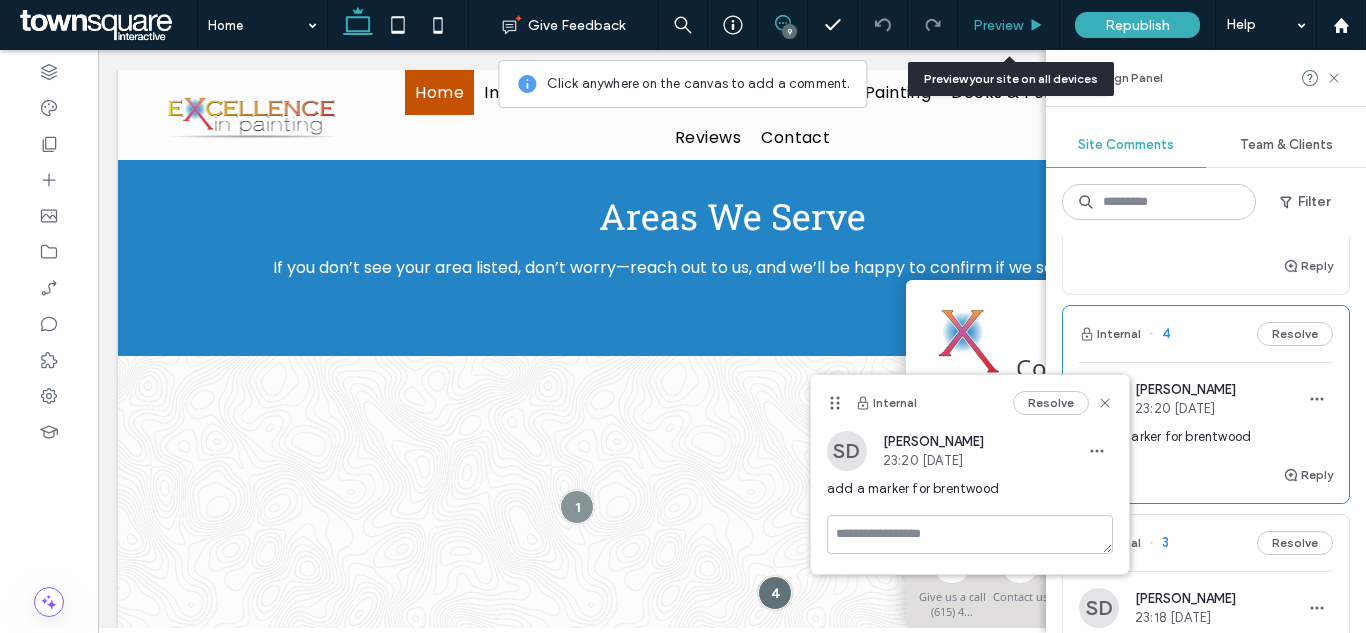 click on "Preview" at bounding box center (998, 25) 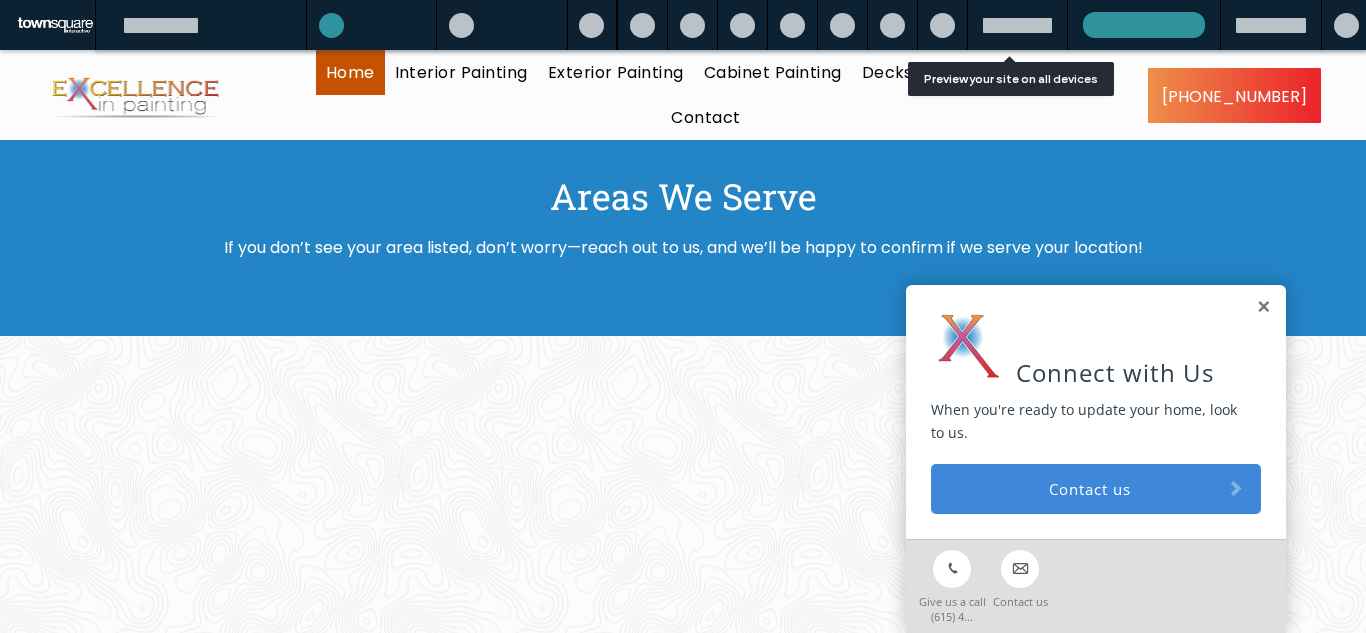scroll, scrollTop: 0, scrollLeft: 0, axis: both 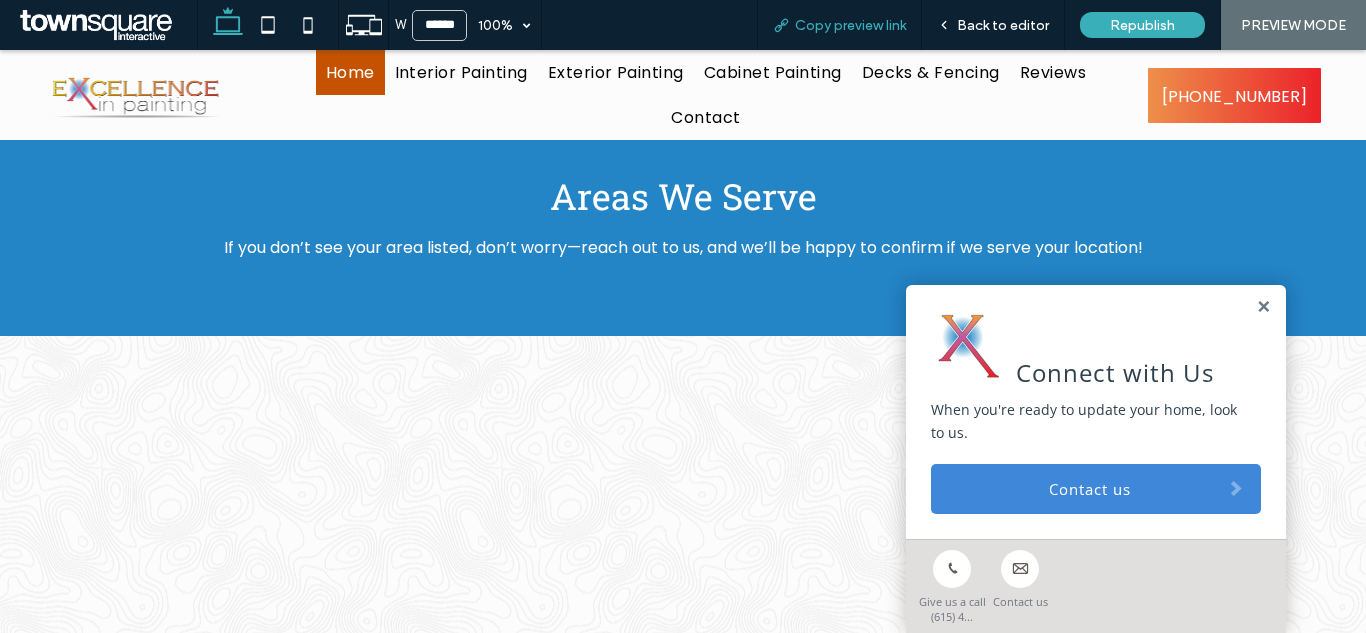 click on "Copy preview link" at bounding box center [850, 25] 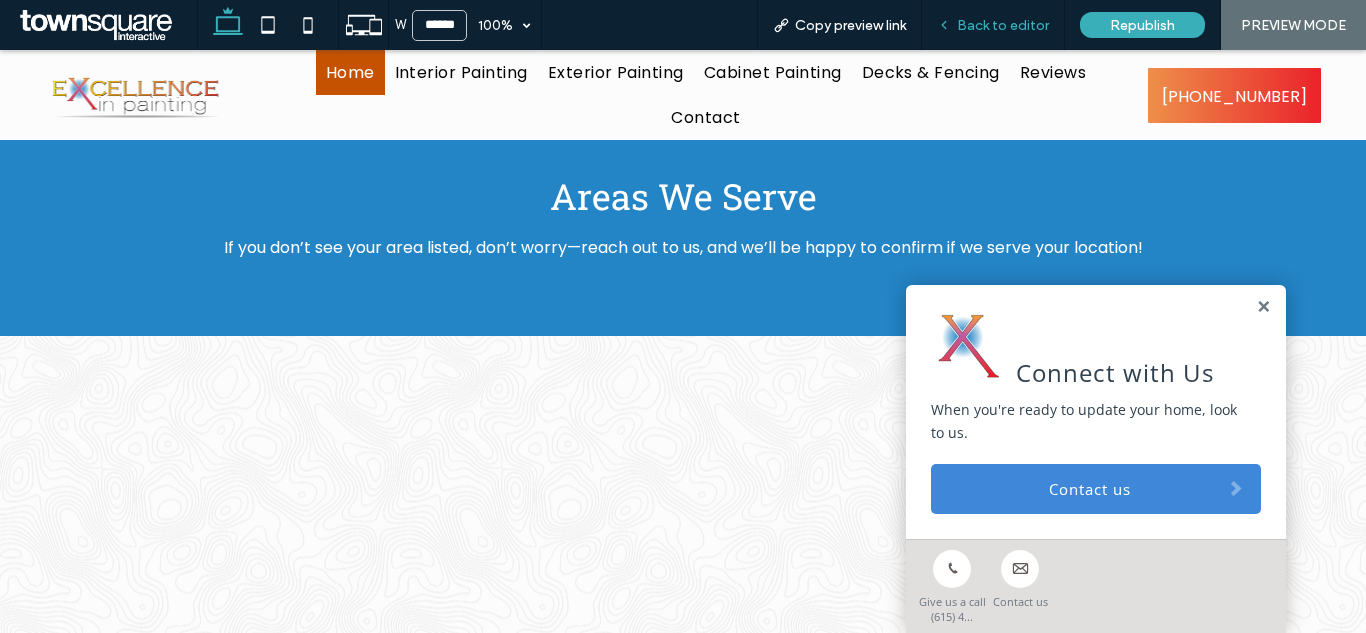 click on "Back to editor" at bounding box center (1003, 25) 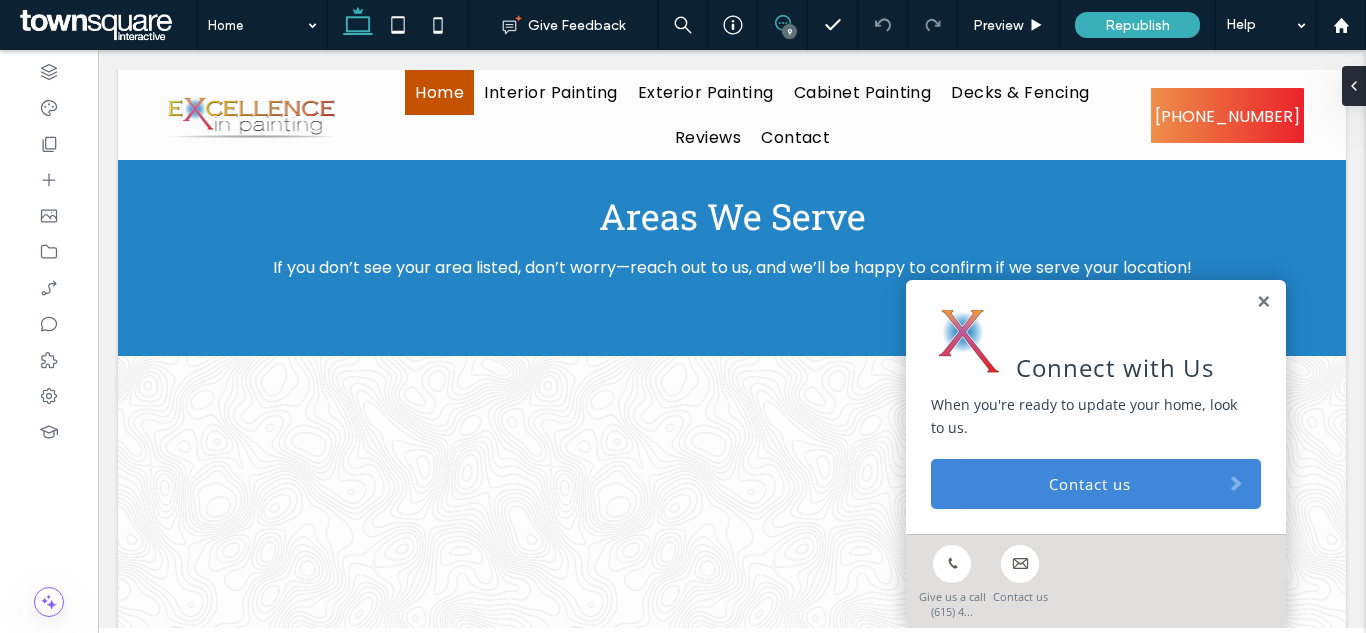 click 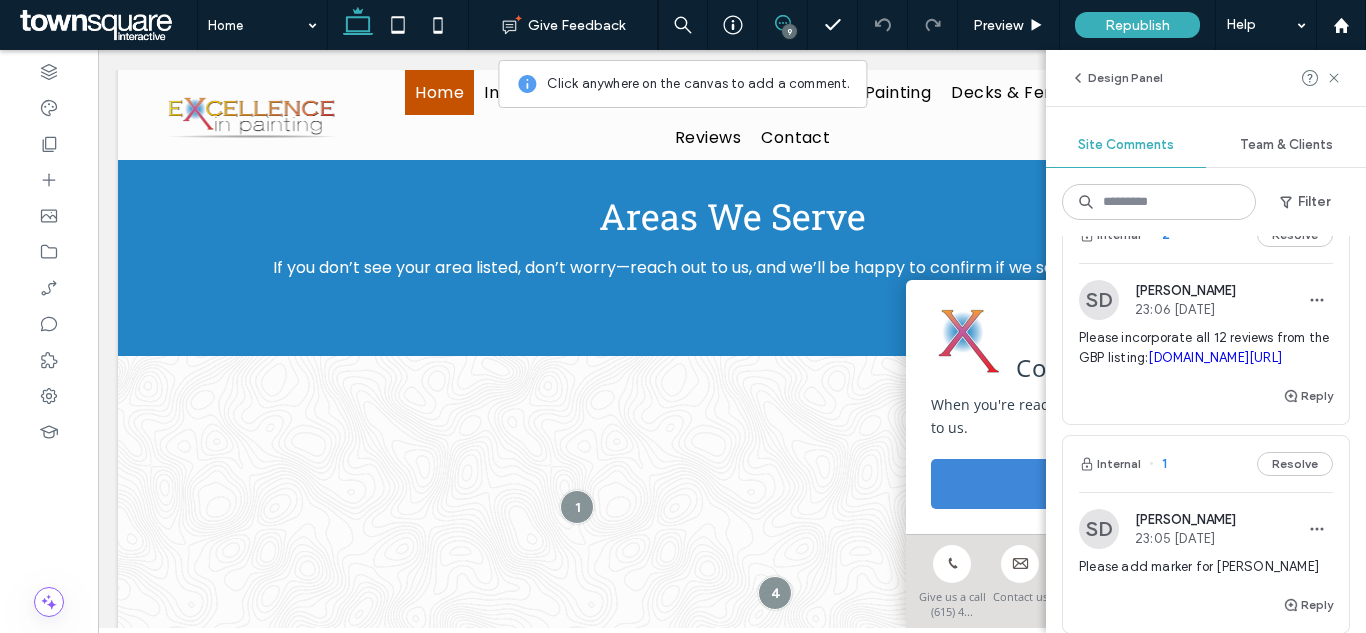 scroll, scrollTop: 1615, scrollLeft: 0, axis: vertical 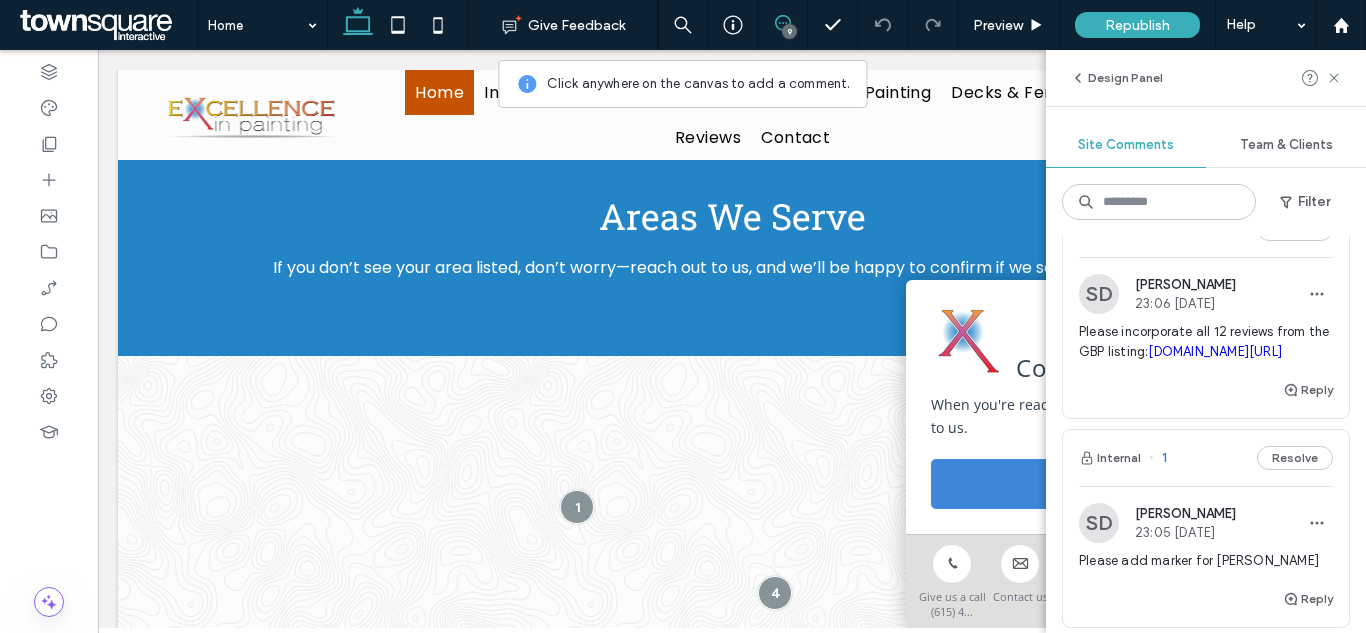 click on "Please incorporate all 12 reviews from the GBP listing:  maps.app.goo.gl/gknpyCVDdtYPo8kv8" at bounding box center (1206, 342) 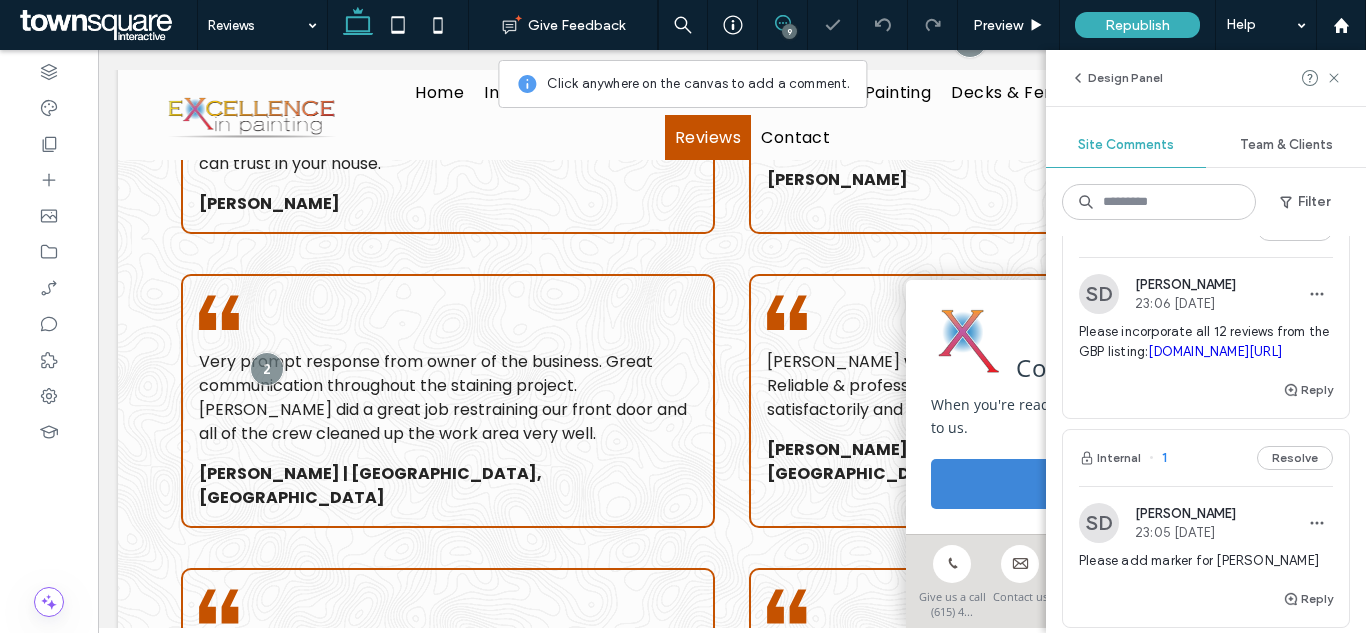 scroll, scrollTop: 398, scrollLeft: 0, axis: vertical 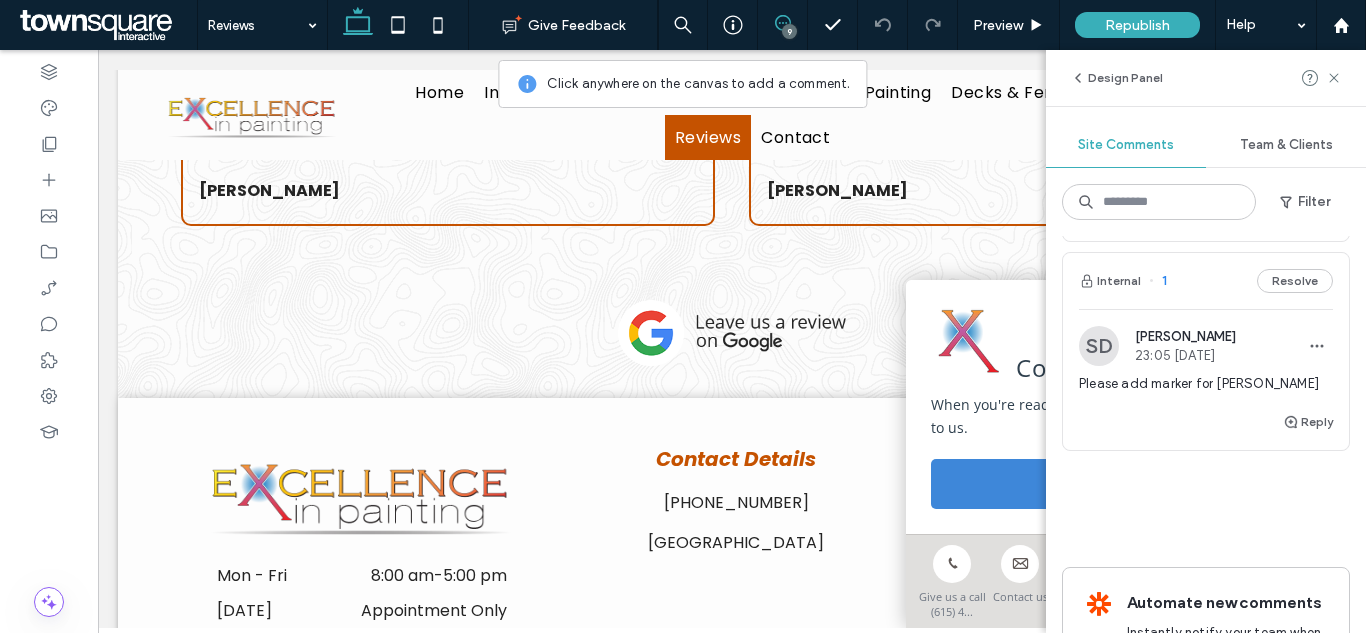 click on "Please add marker for belle meade" at bounding box center [1206, 384] 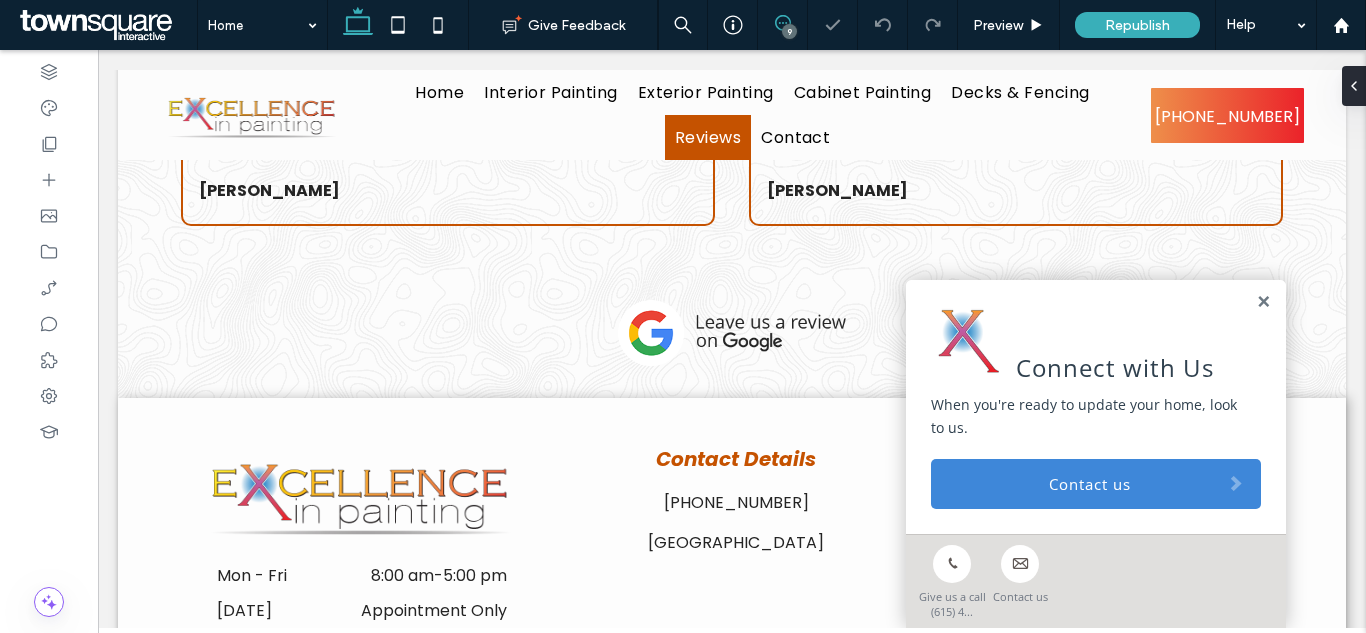 scroll, scrollTop: 0, scrollLeft: 0, axis: both 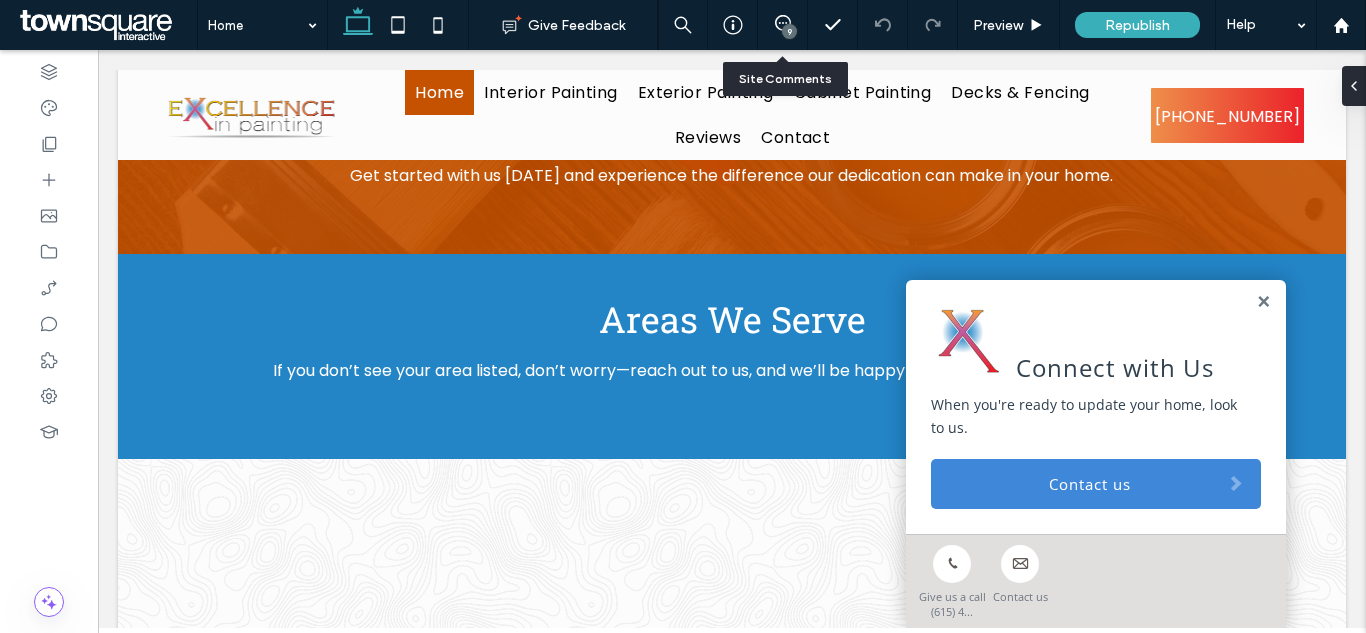 click on "9" at bounding box center [783, 25] 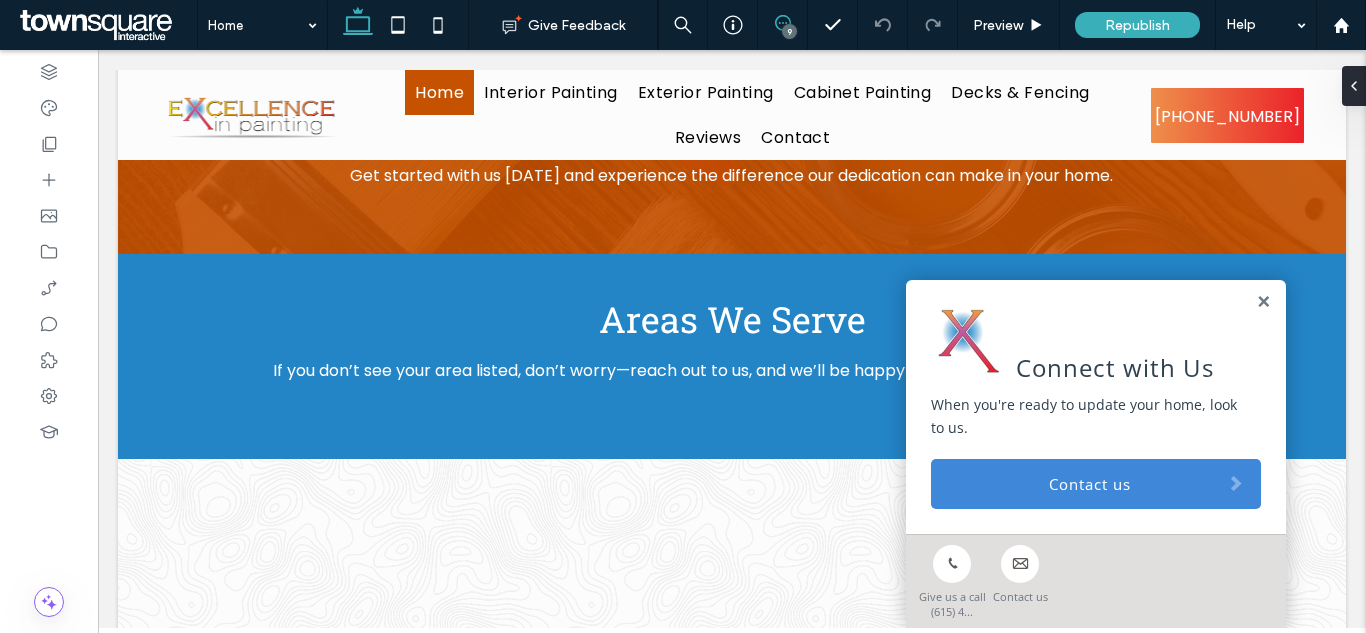 click 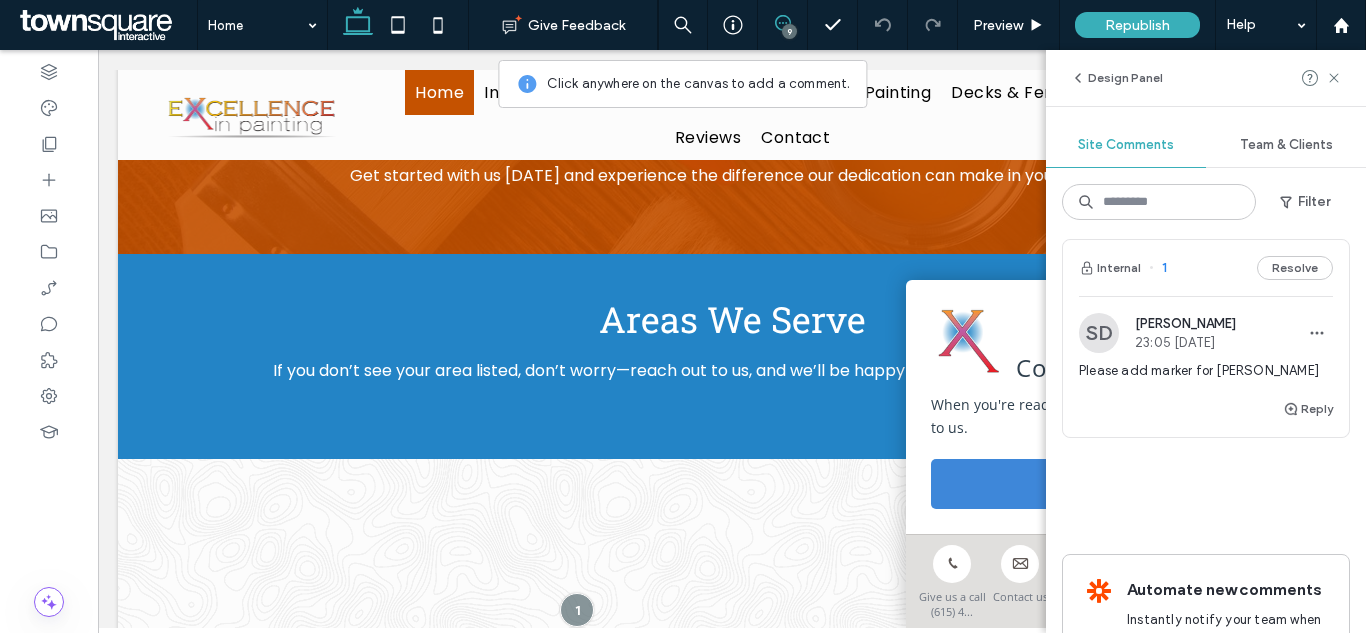 scroll, scrollTop: 1781, scrollLeft: 0, axis: vertical 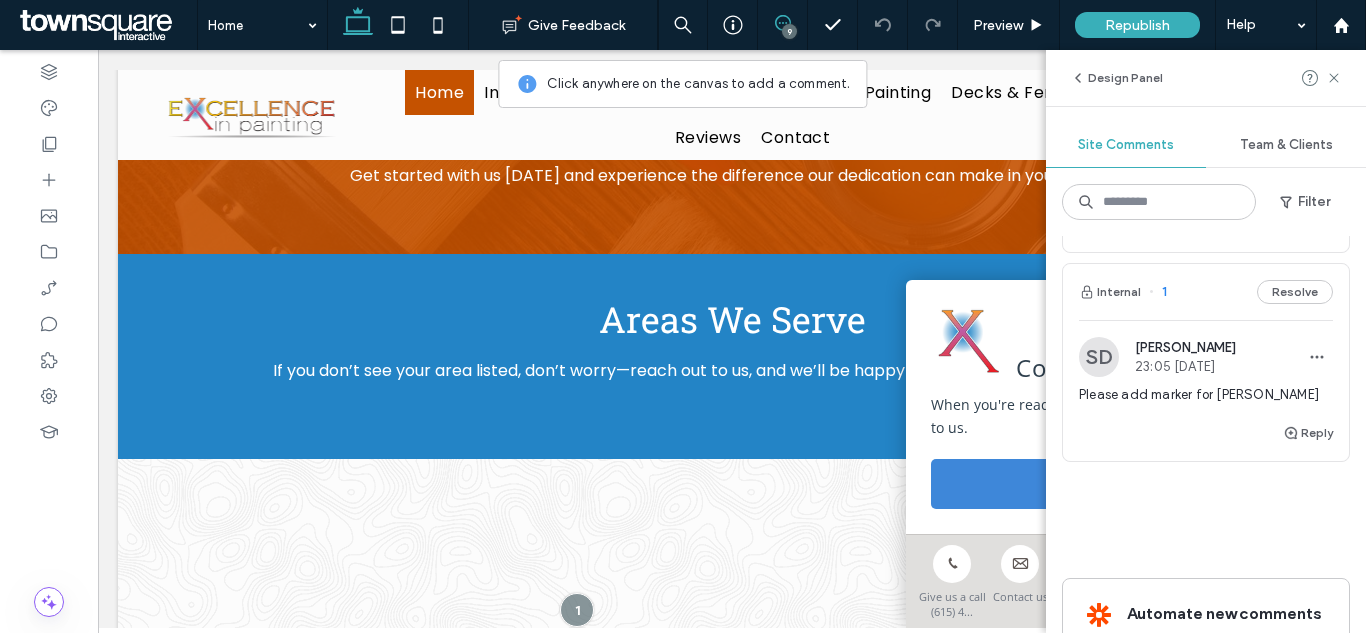 click on "Please add marker for belle meade" at bounding box center (1206, 395) 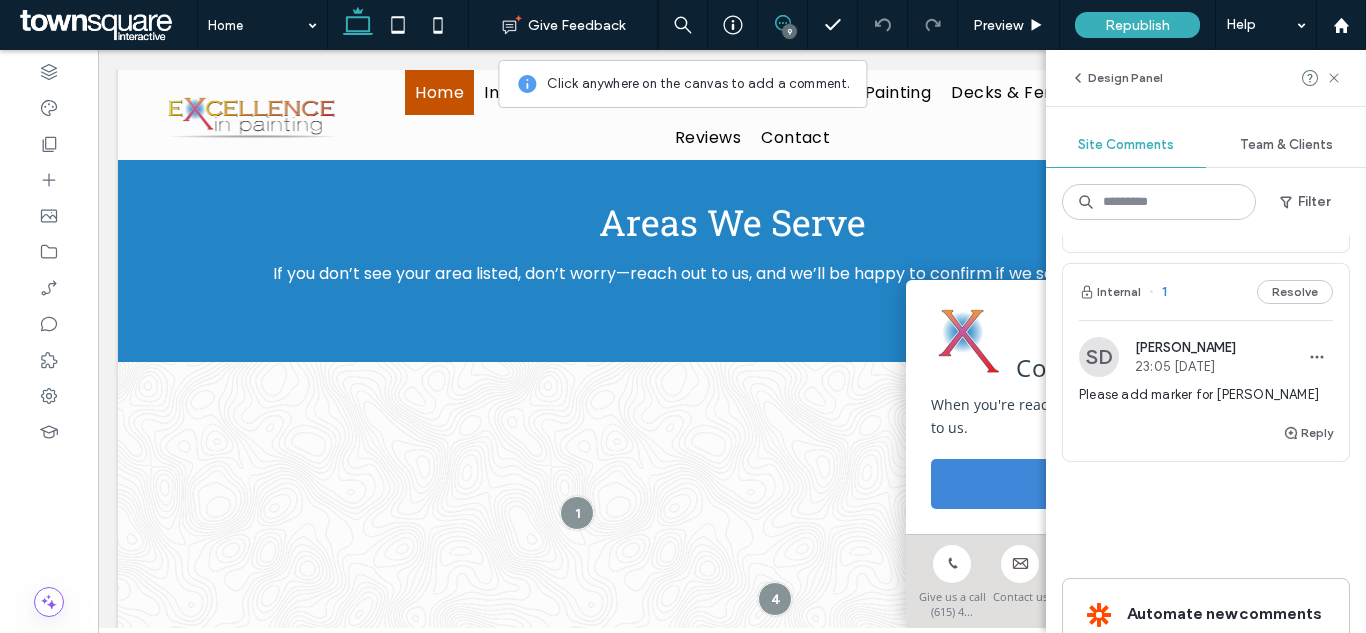 scroll, scrollTop: 2784, scrollLeft: 0, axis: vertical 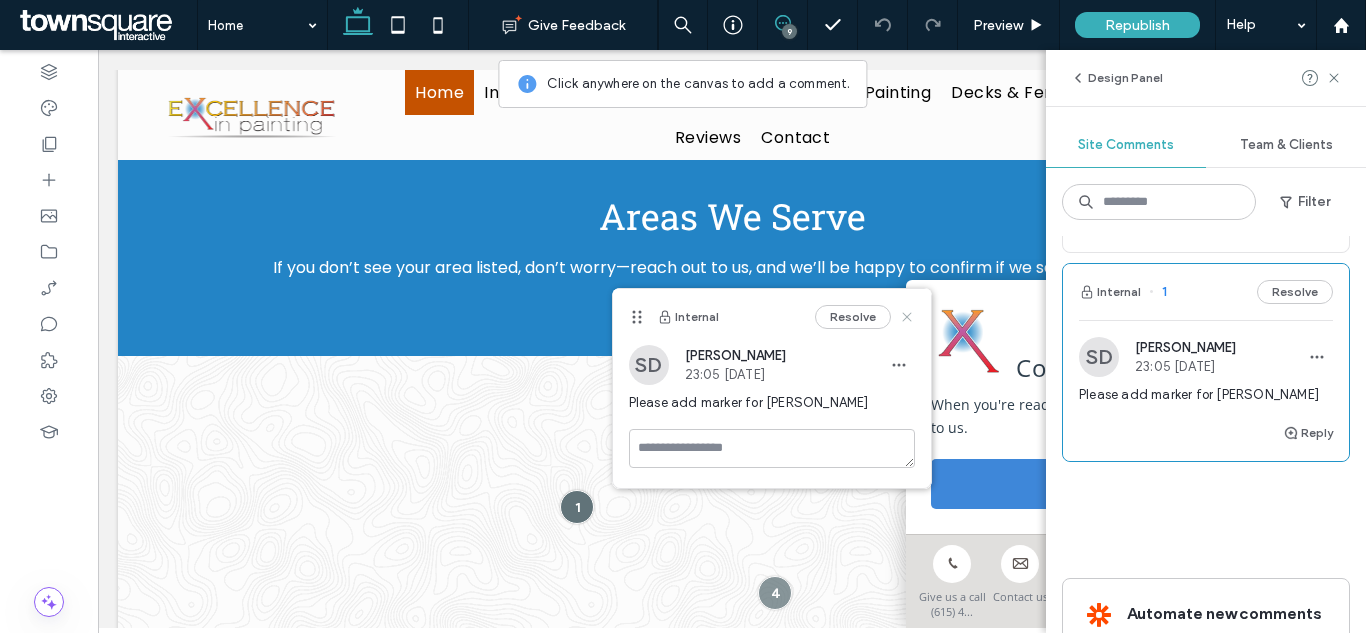 click 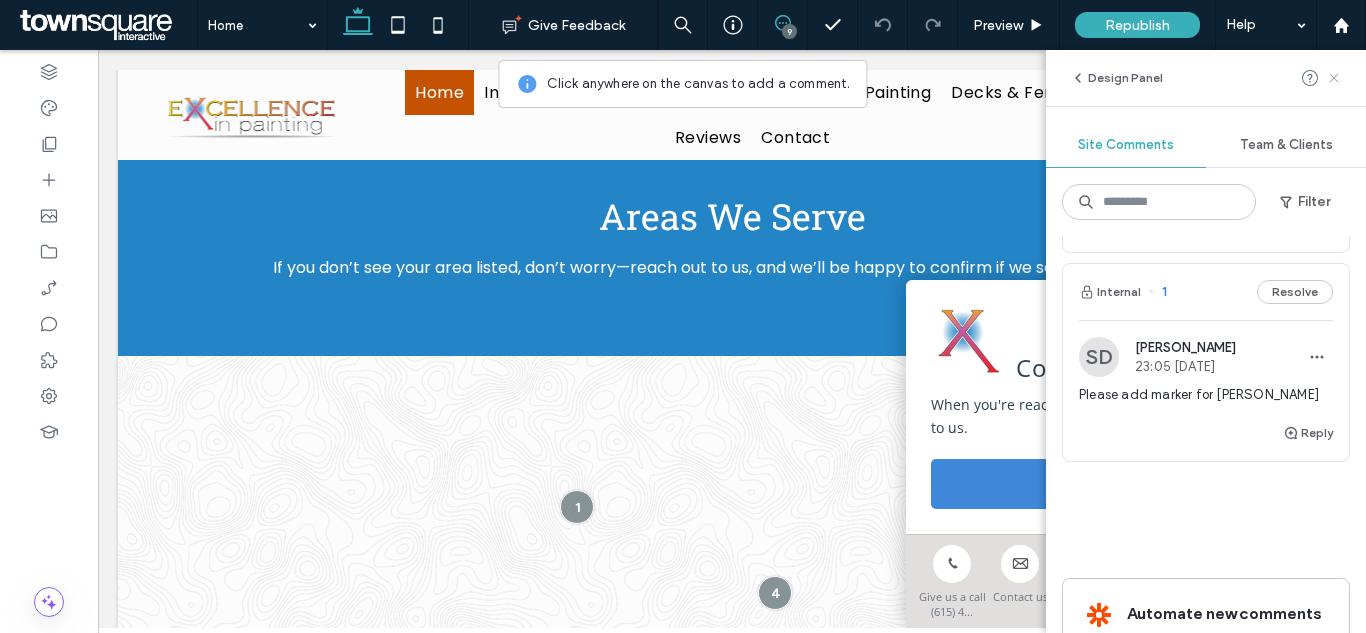 click 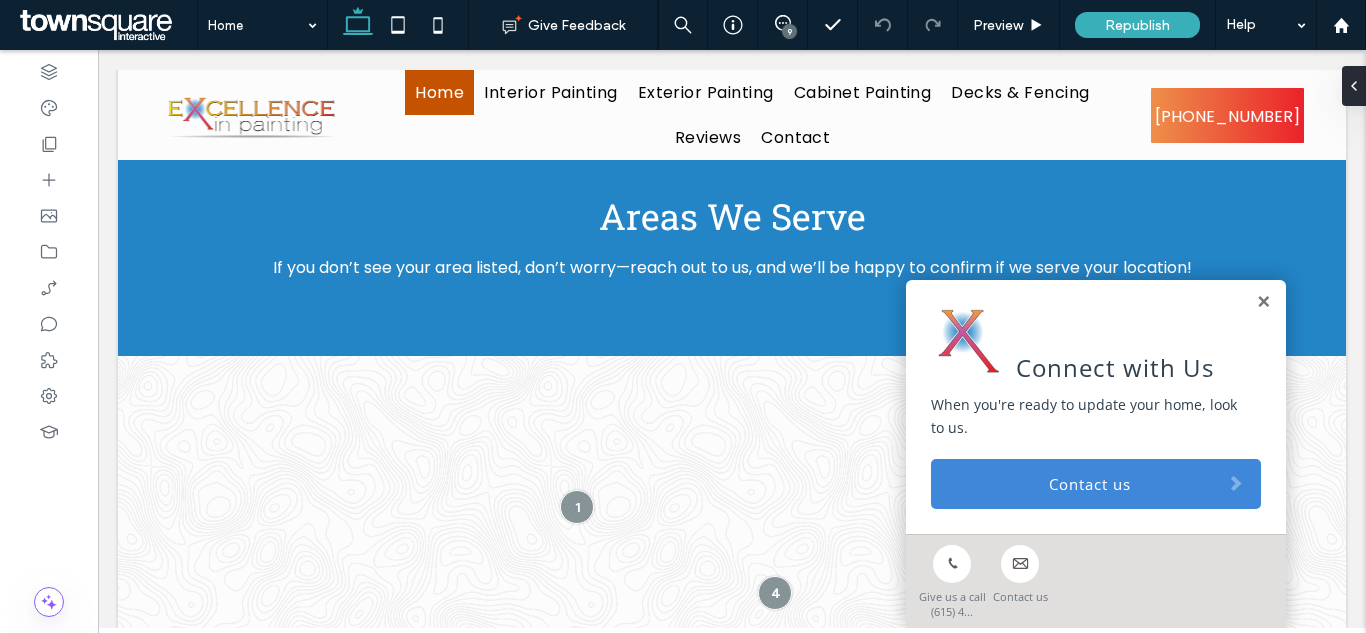 scroll, scrollTop: 0, scrollLeft: 0, axis: both 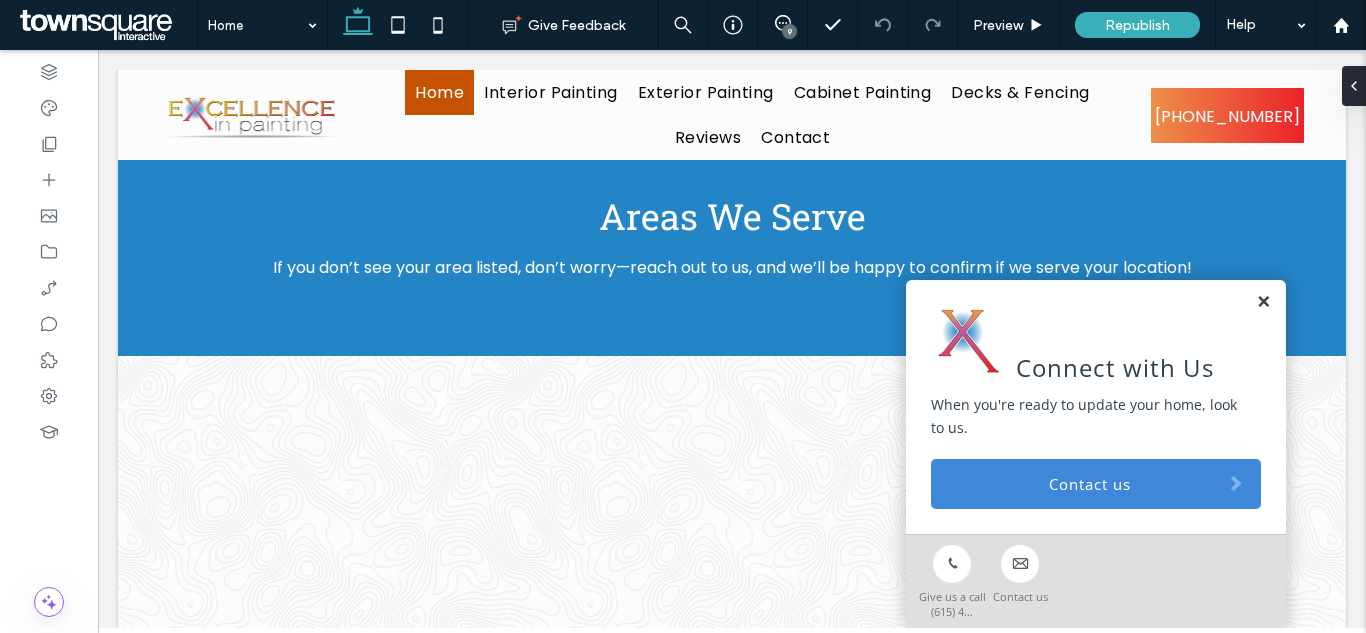 click at bounding box center (1263, 302) 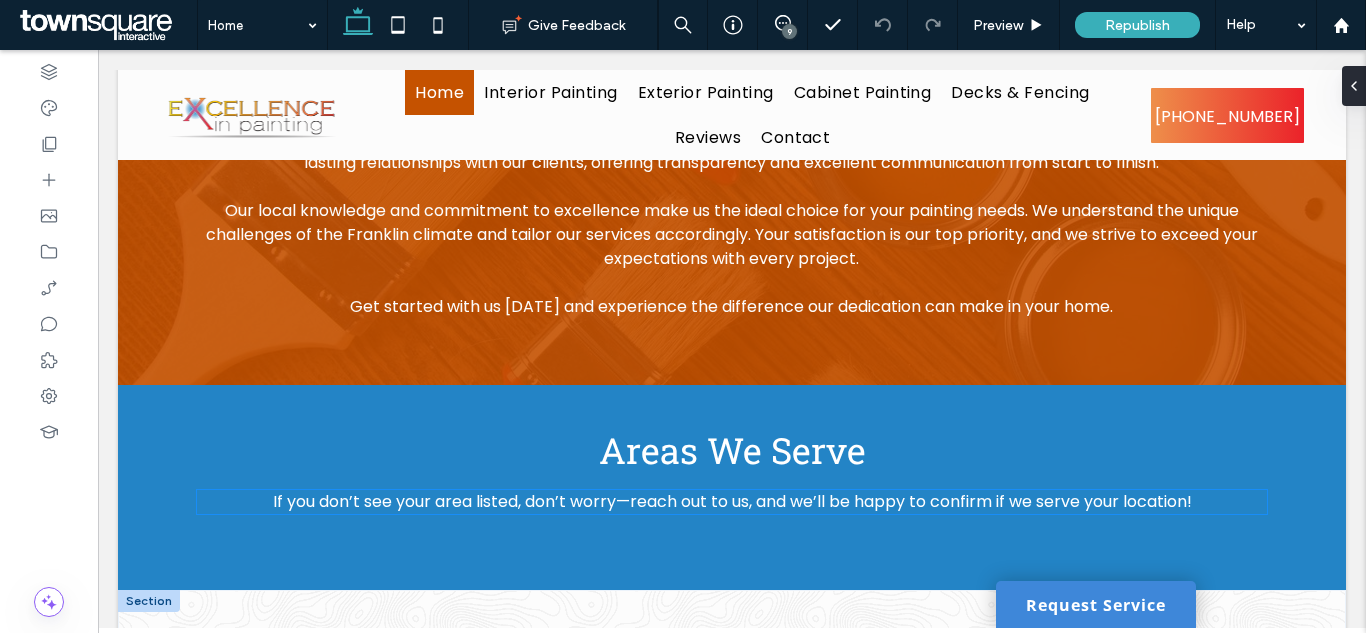 scroll, scrollTop: 2537, scrollLeft: 0, axis: vertical 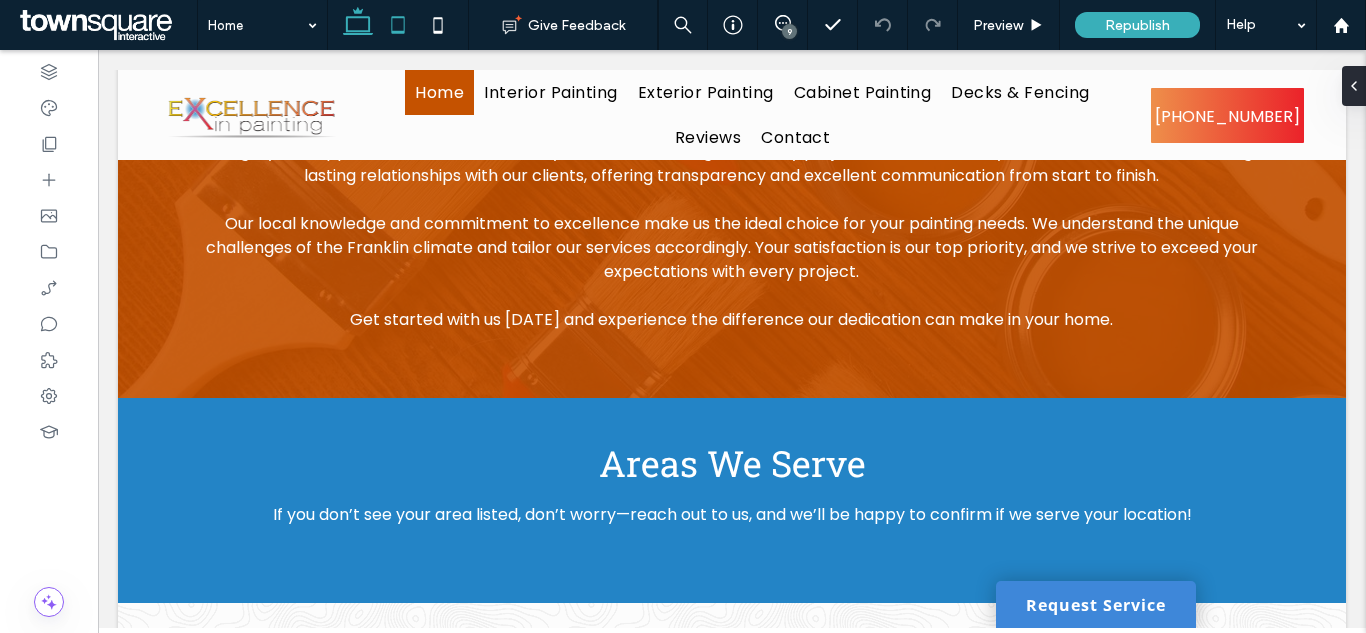 click 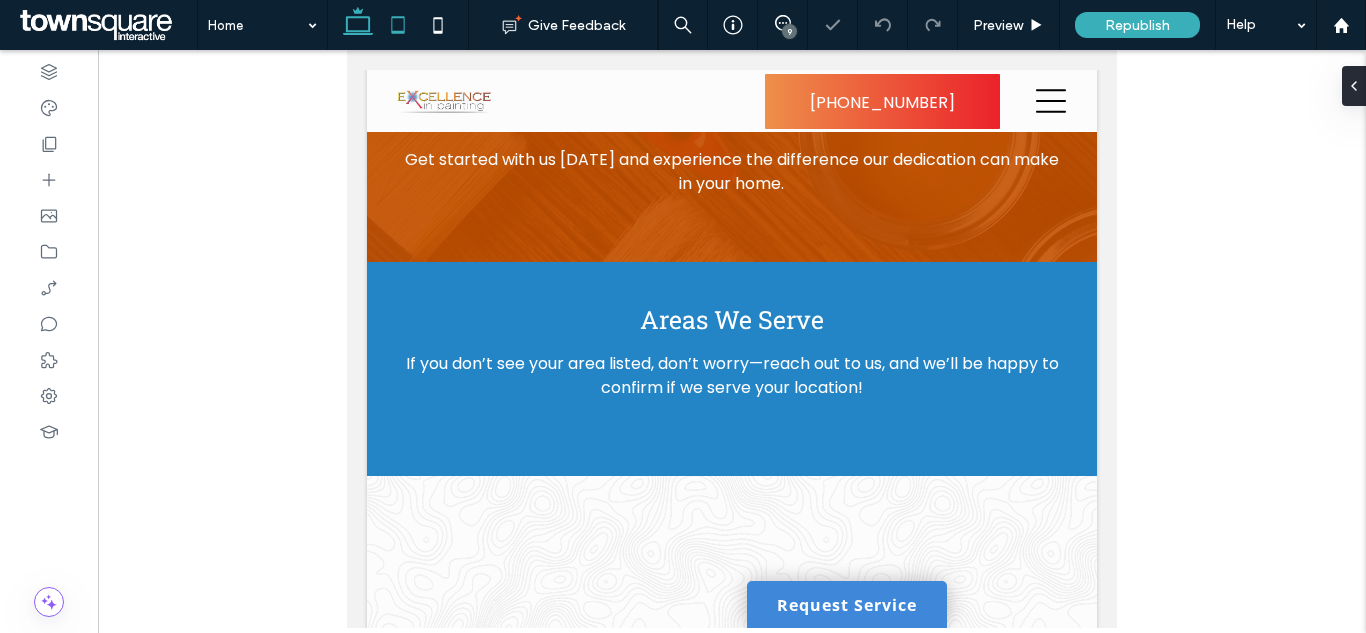 click 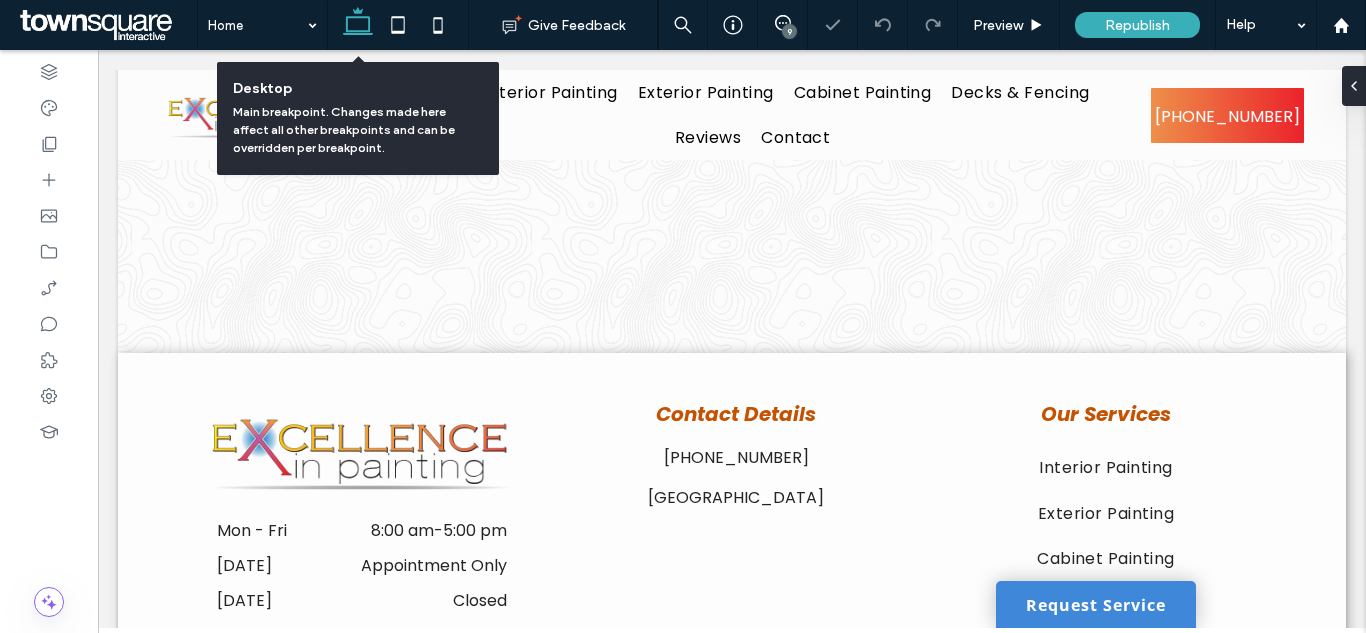 scroll, scrollTop: 2656, scrollLeft: 0, axis: vertical 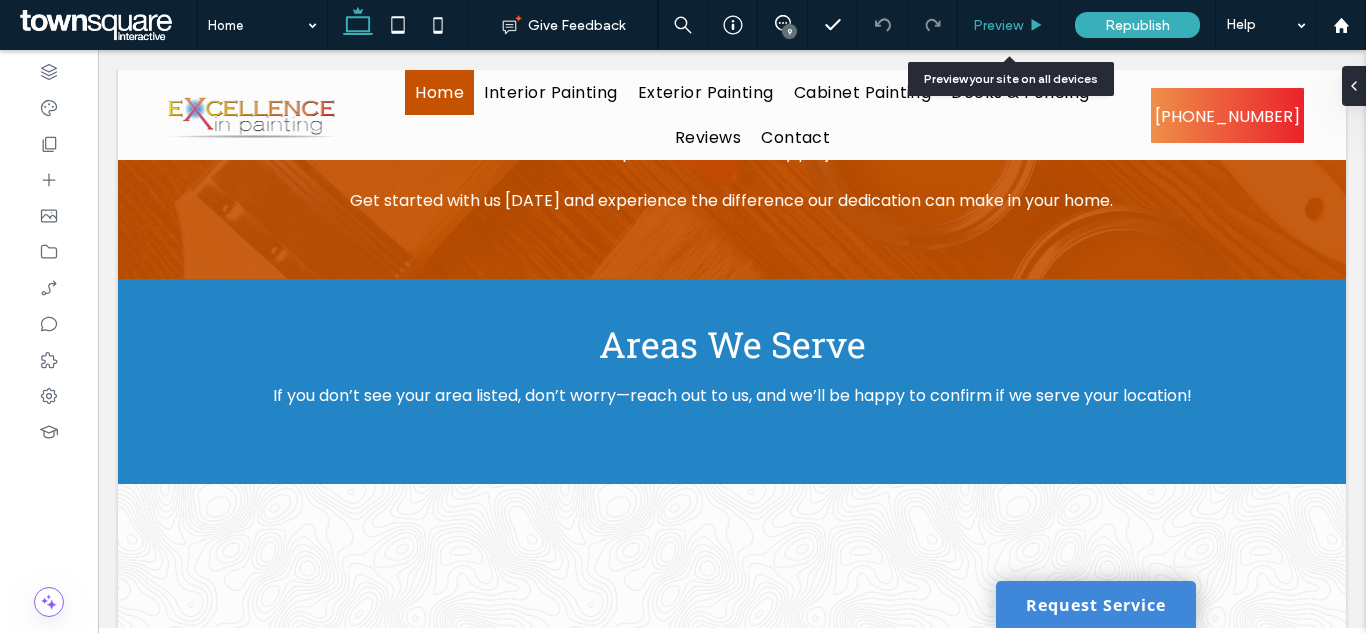 click on "Preview" at bounding box center [998, 25] 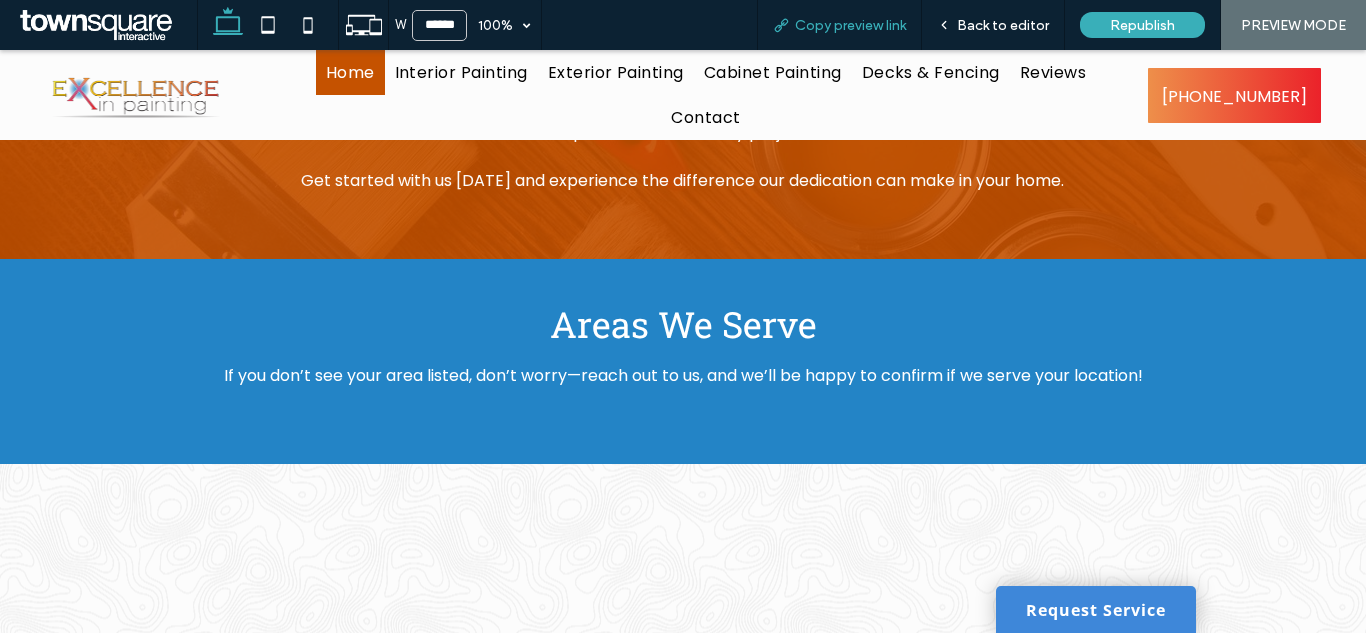 click on "Copy preview link" at bounding box center (850, 25) 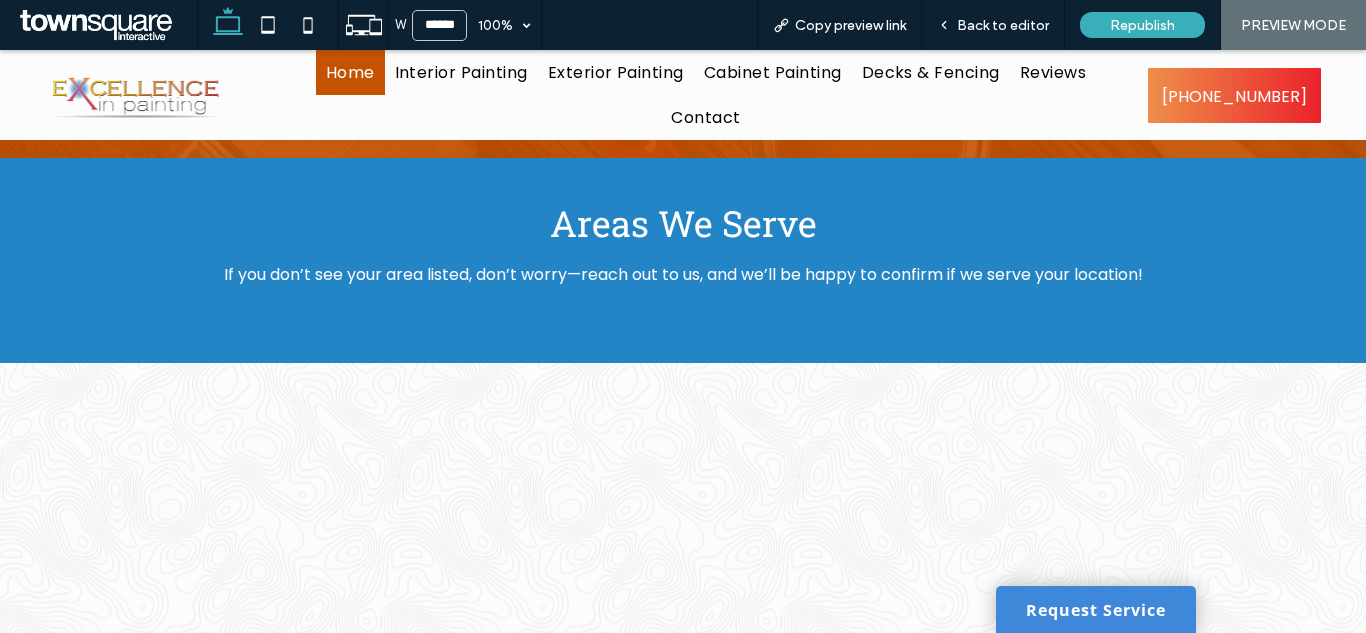 scroll, scrollTop: 2481, scrollLeft: 0, axis: vertical 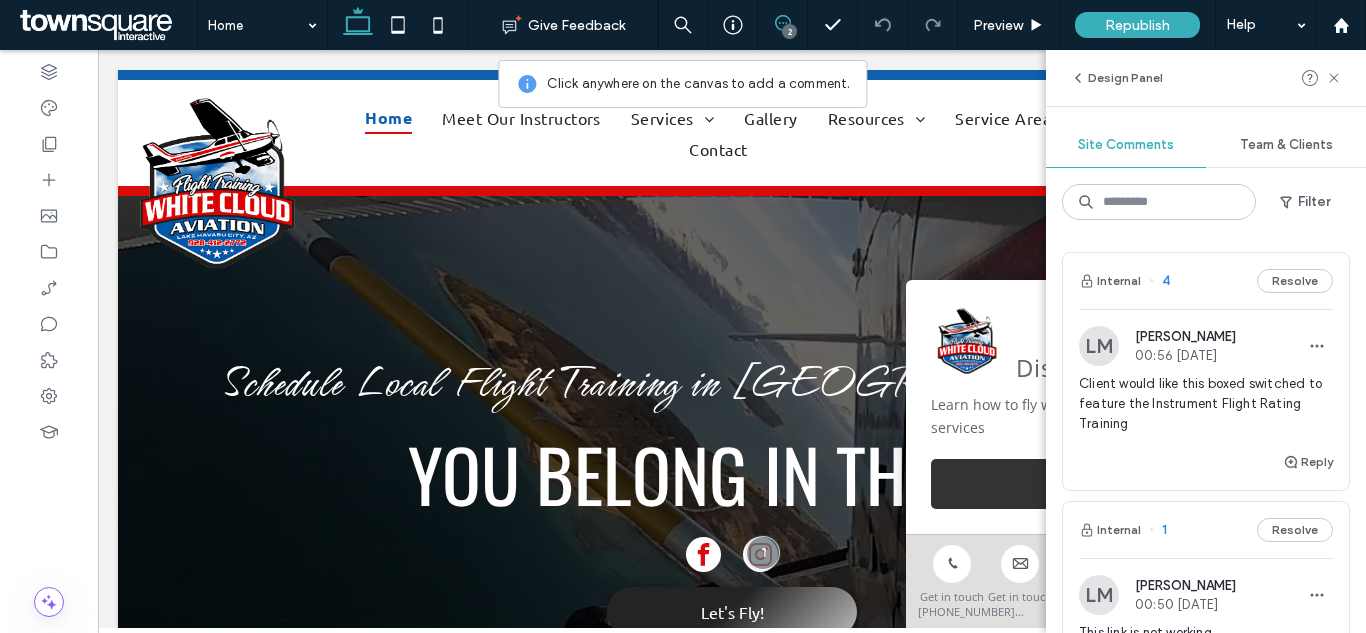 click on "Client would like this boxed switched to feature the Instrument Flight Rating Training" at bounding box center [1206, 404] 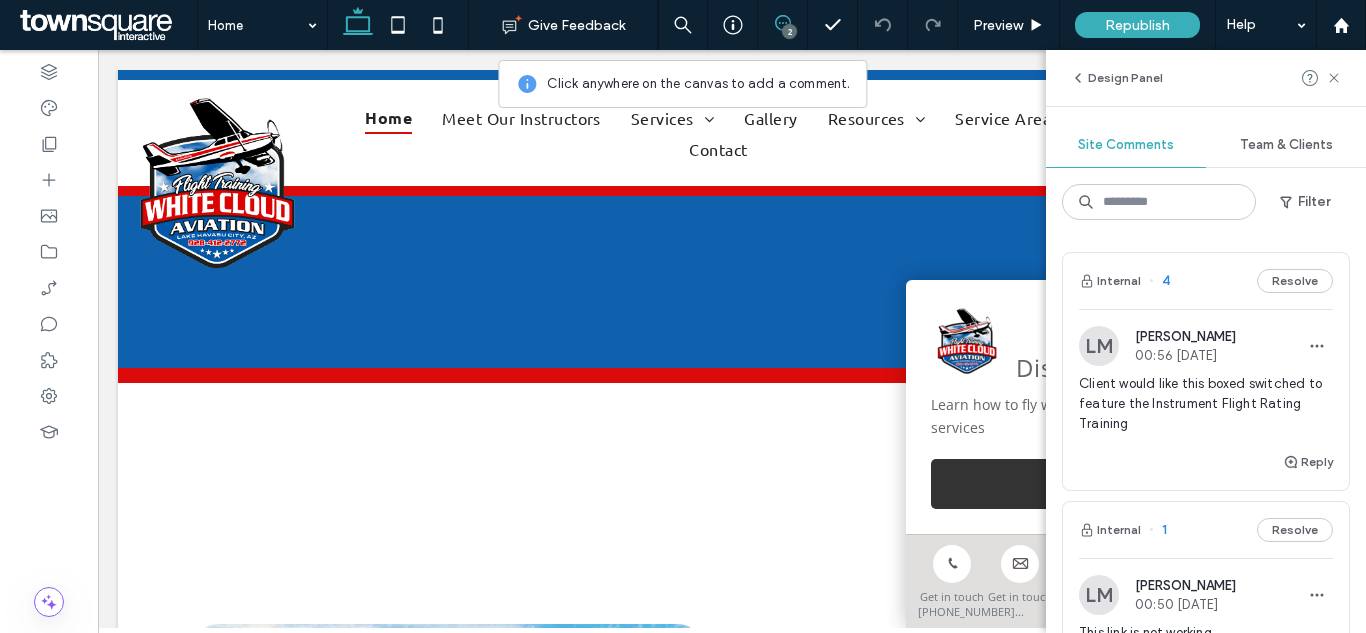 scroll, scrollTop: 683, scrollLeft: 0, axis: vertical 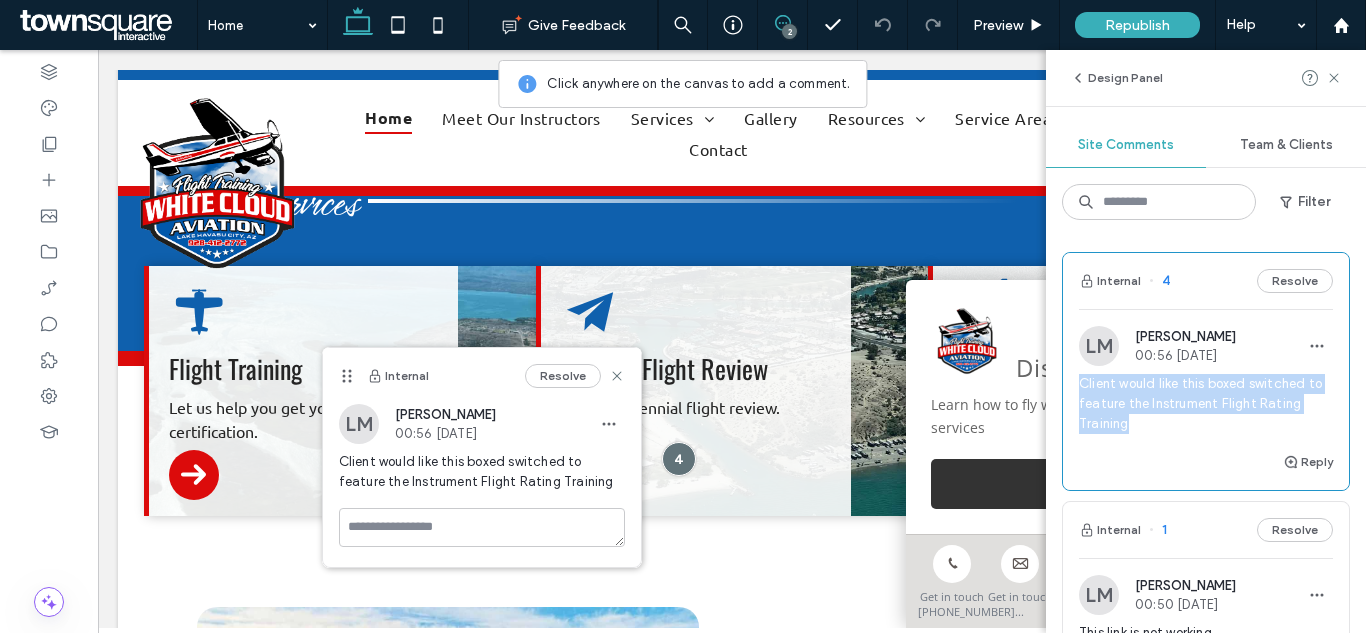 drag, startPoint x: 1131, startPoint y: 423, endPoint x: 1080, endPoint y: 378, distance: 68.0147 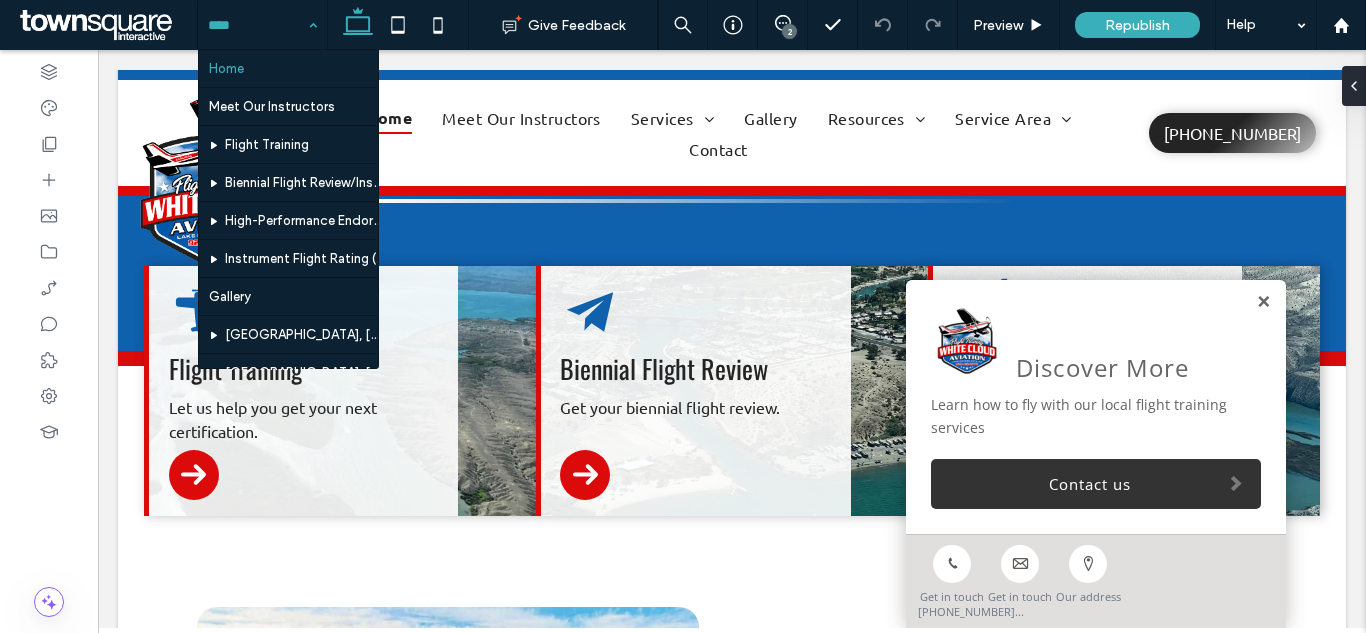 click at bounding box center [1263, 302] 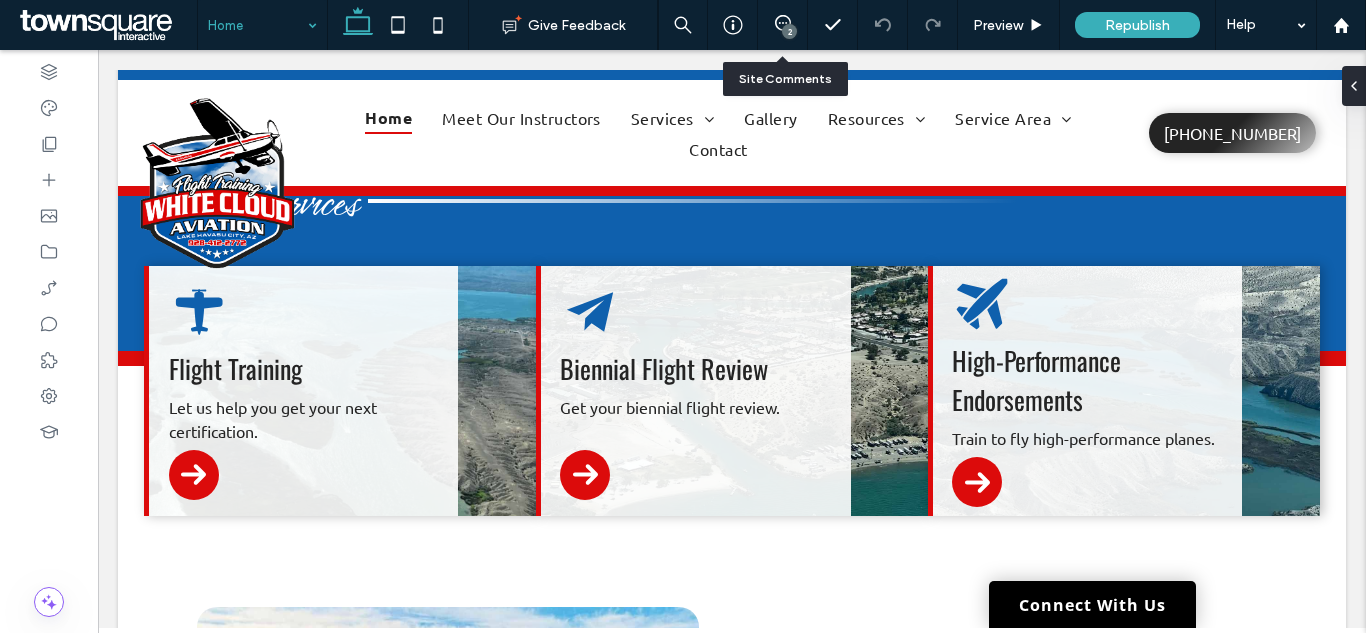 click on "2" at bounding box center (782, 25) 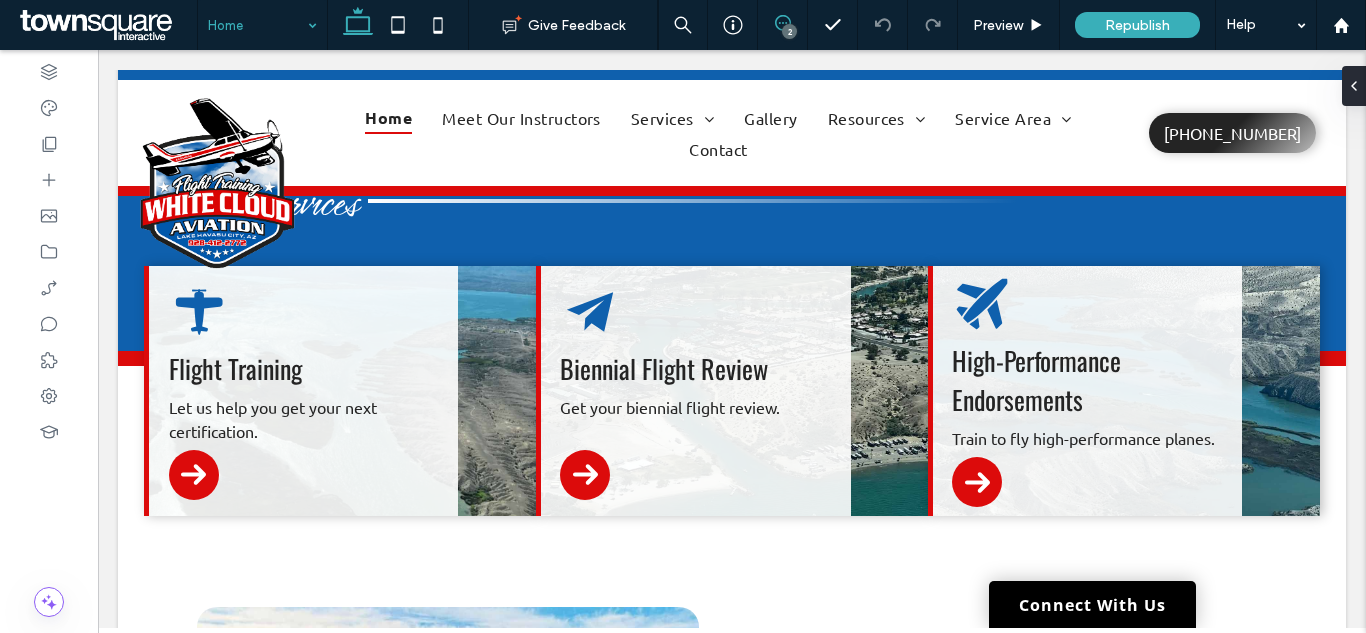 click 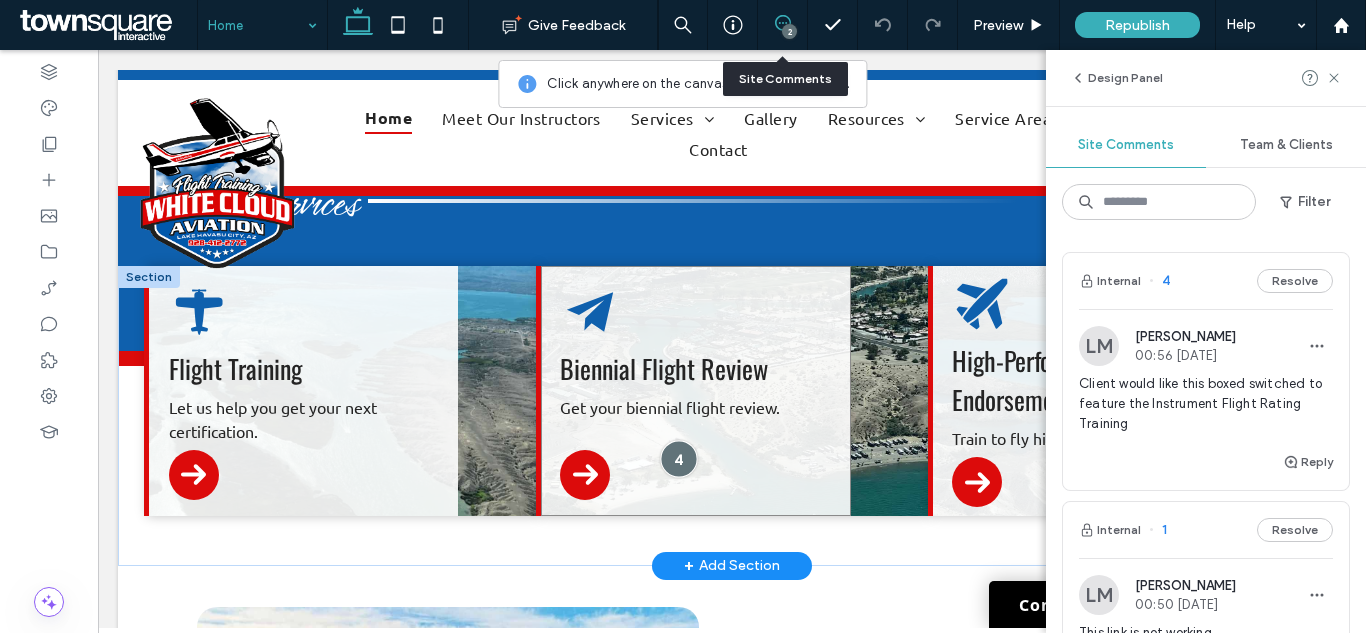 click at bounding box center (678, 458) 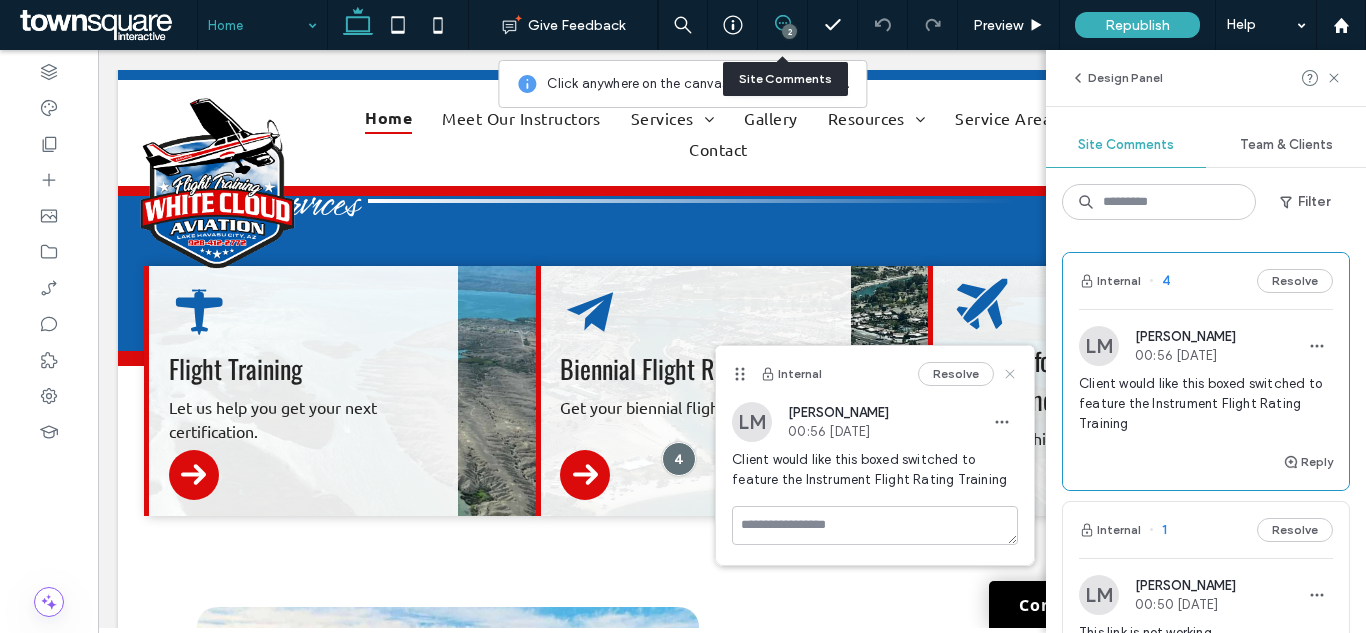 click 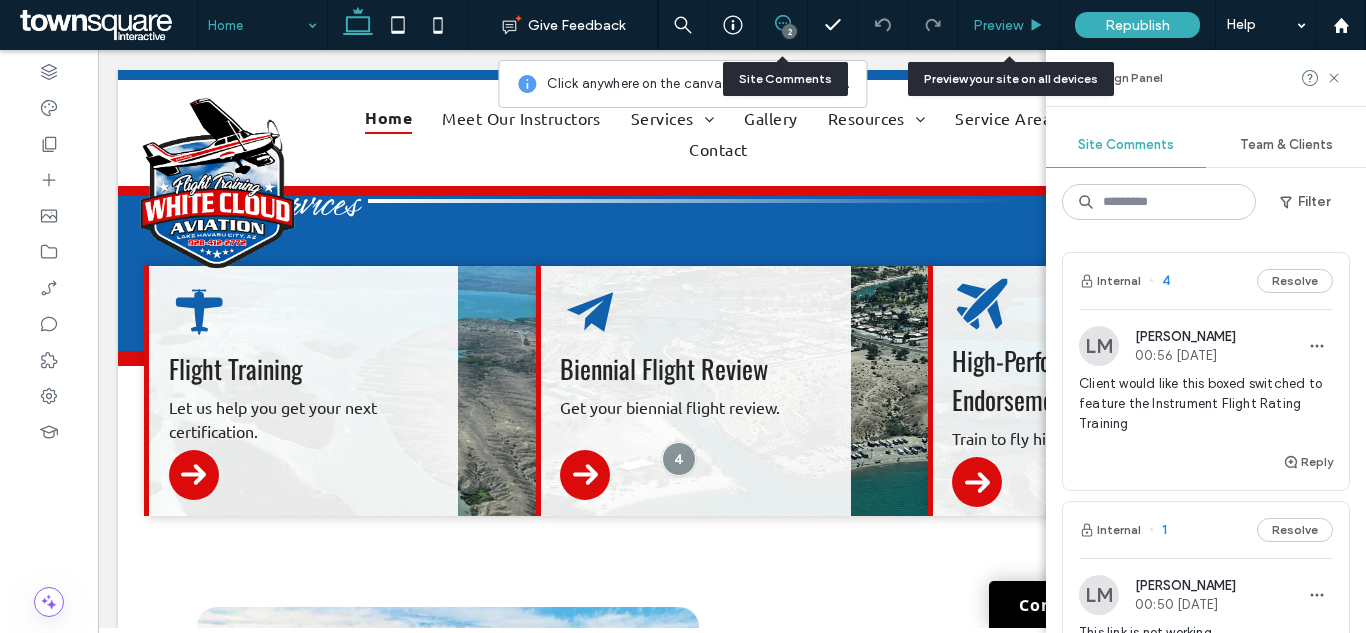 click on "Preview" at bounding box center (998, 25) 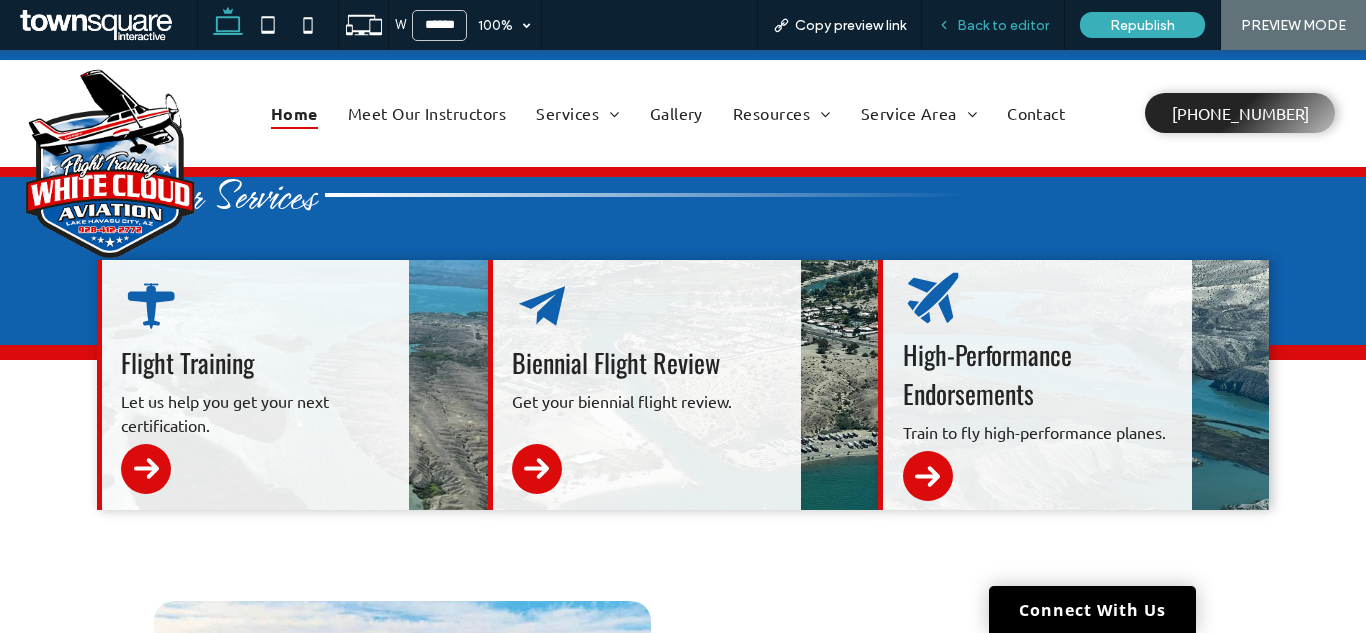 click 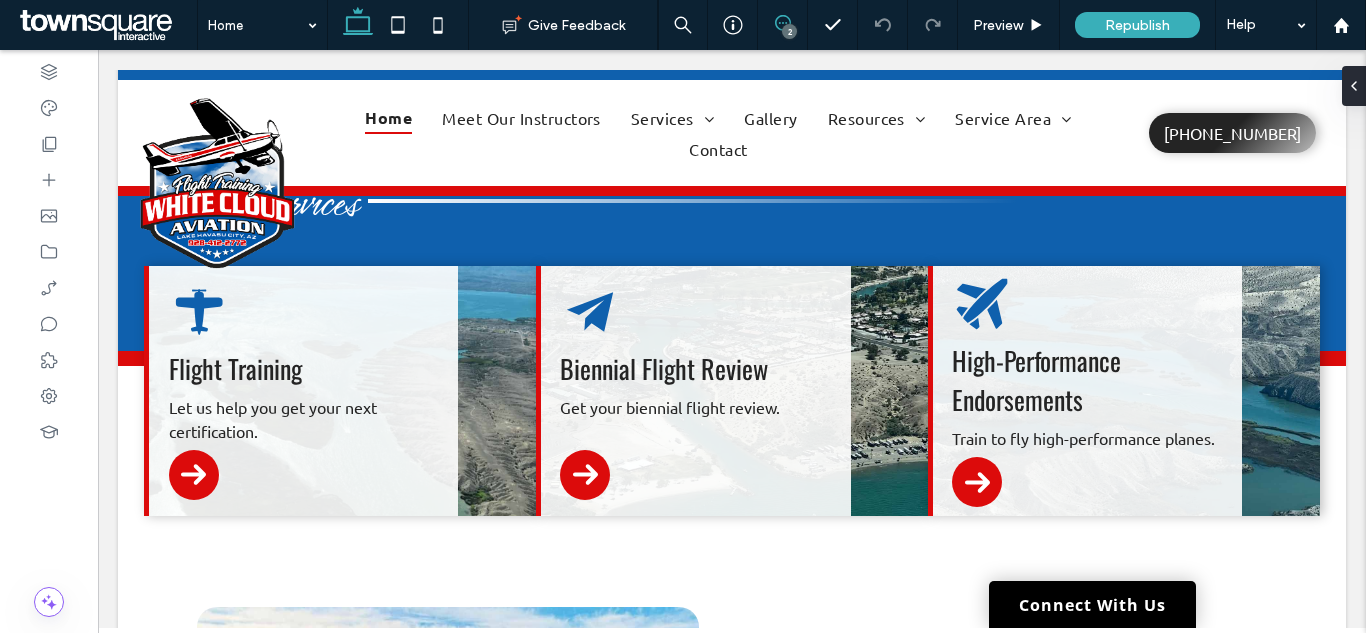 click 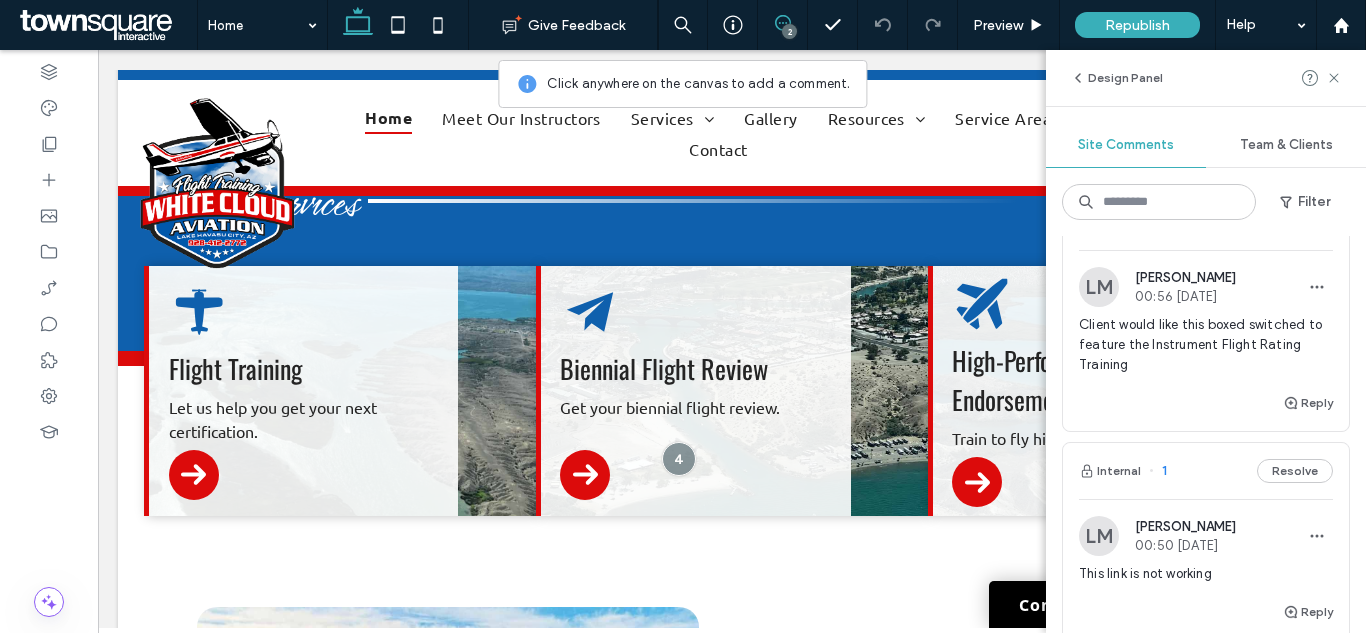 scroll, scrollTop: 0, scrollLeft: 0, axis: both 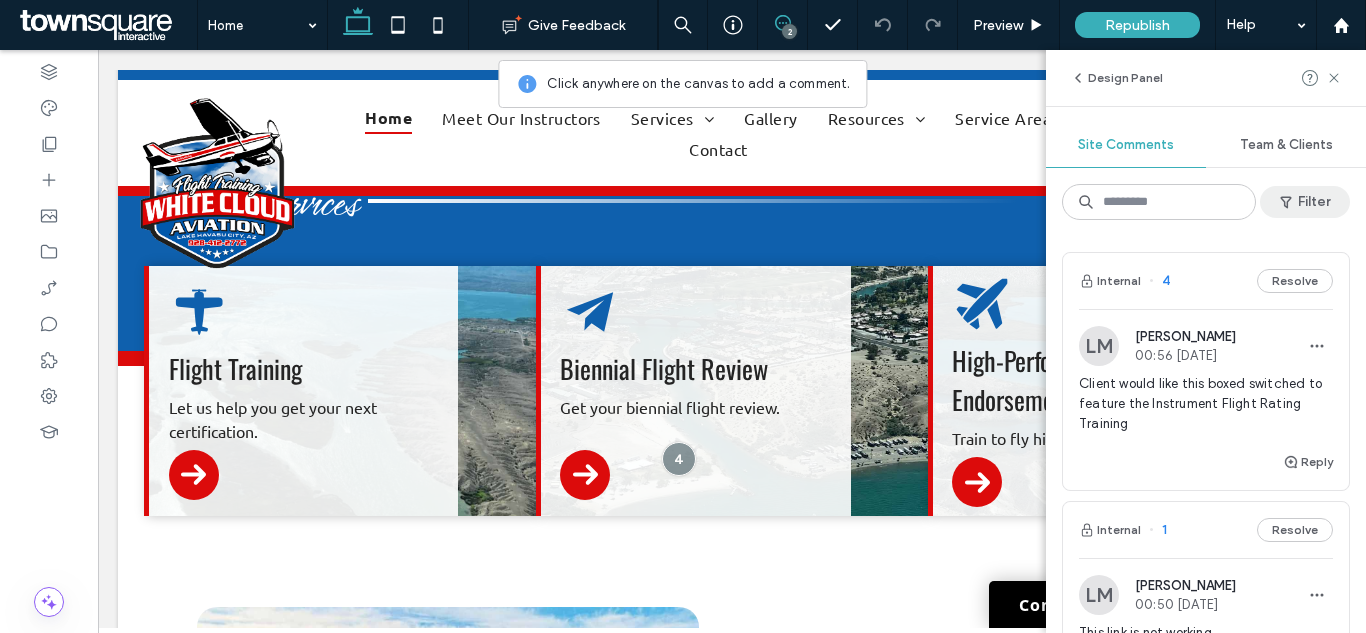 click on "Filter" at bounding box center [1305, 202] 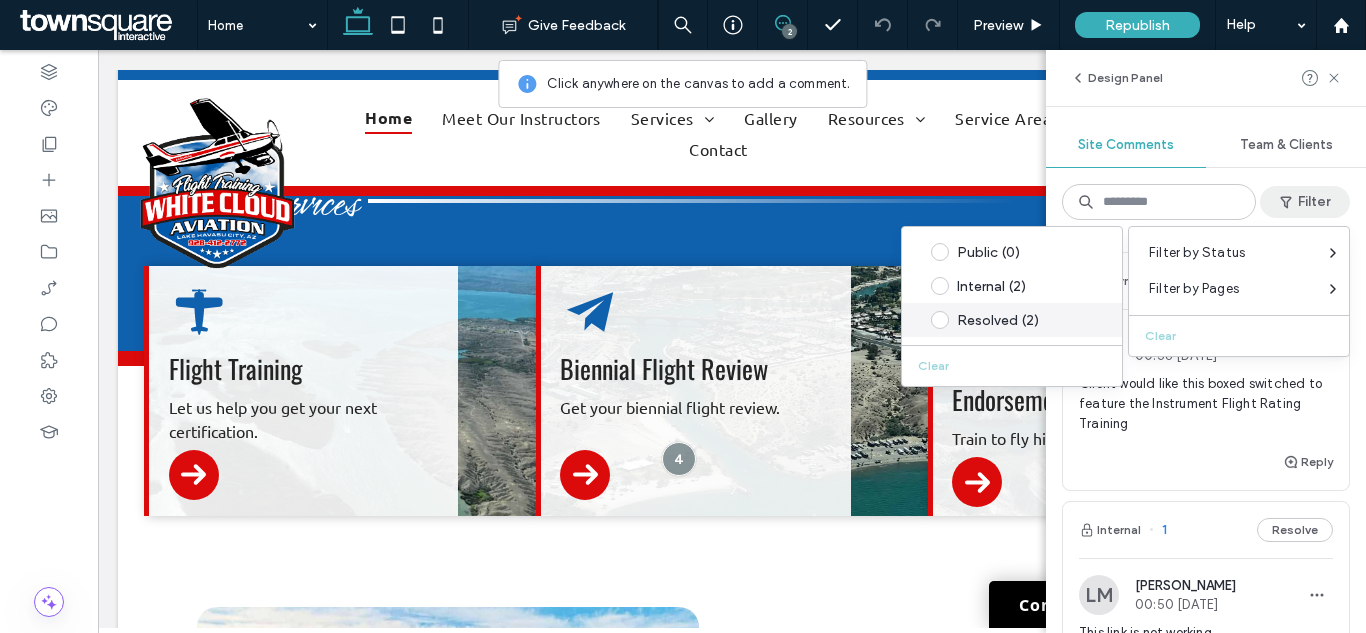 click on "Resolved (2)" at bounding box center [1027, 320] 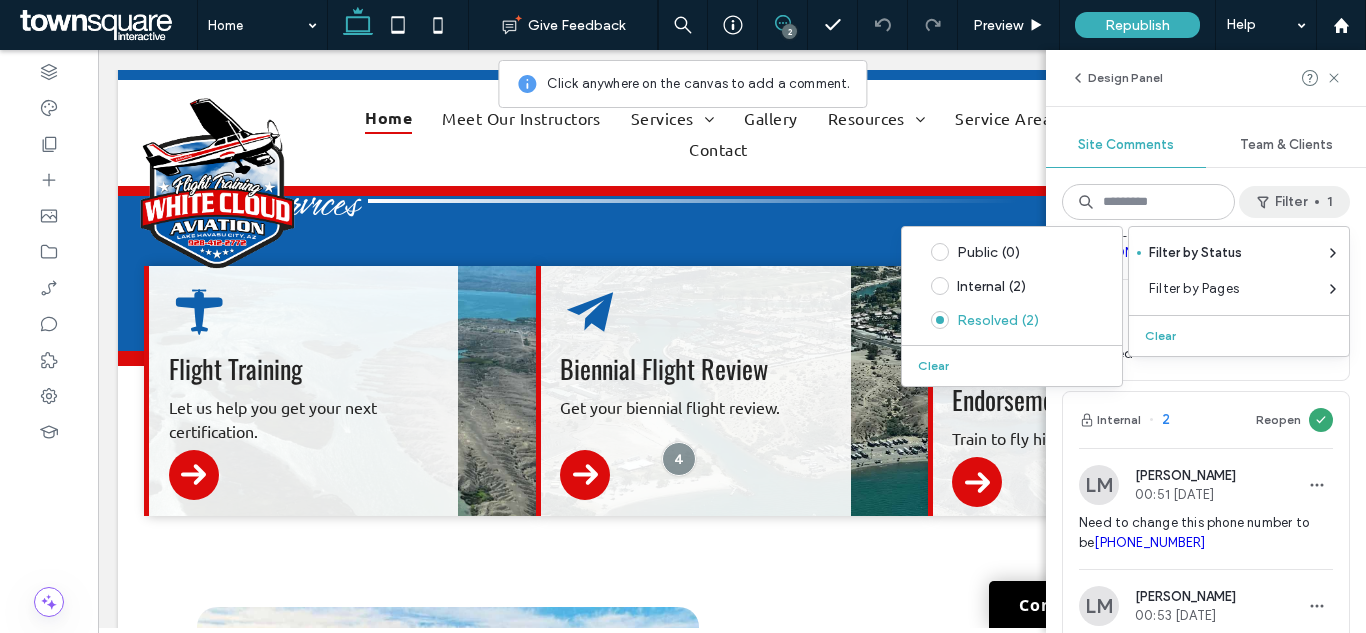 scroll, scrollTop: 0, scrollLeft: 0, axis: both 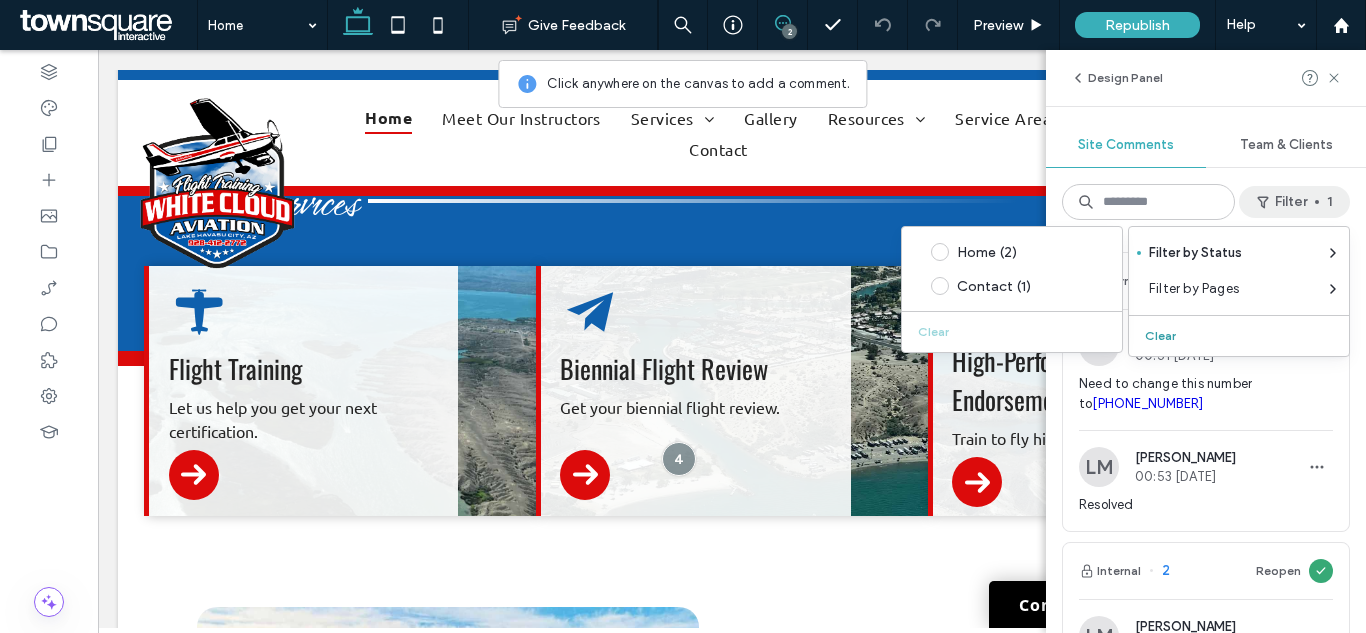 click on "Clear" at bounding box center [1162, 336] 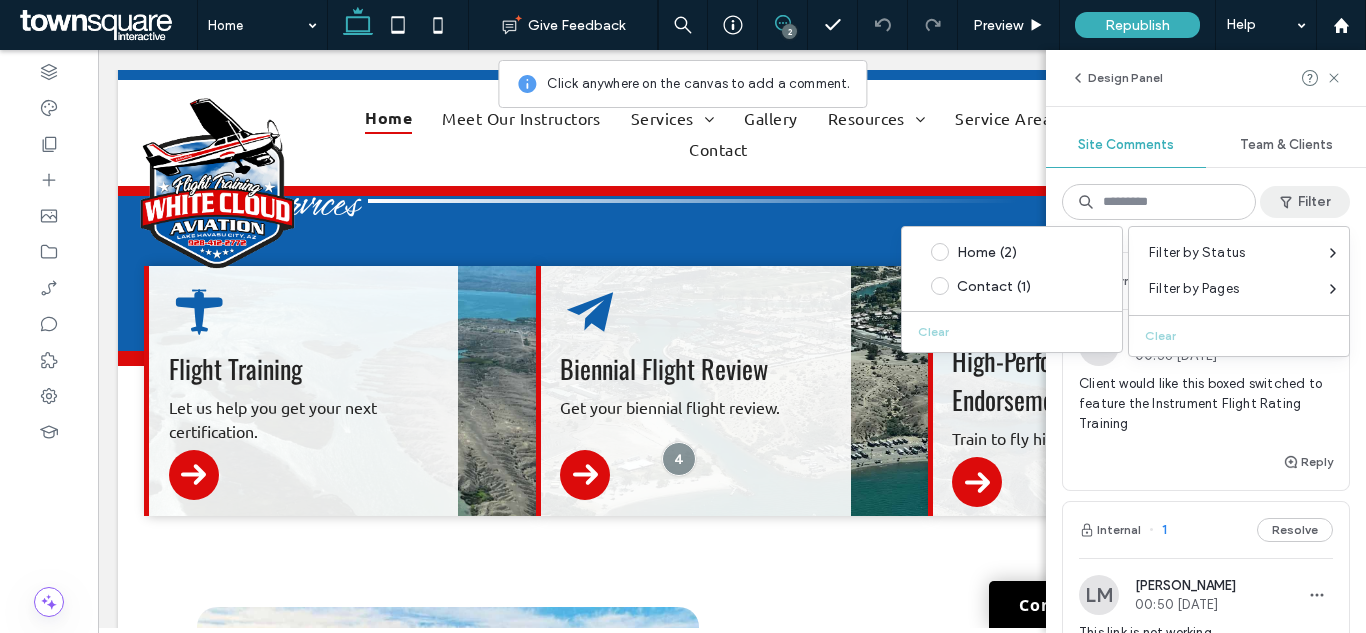 click on "Client would like this boxed switched to feature the Instrument Flight Rating Training" at bounding box center [1206, 404] 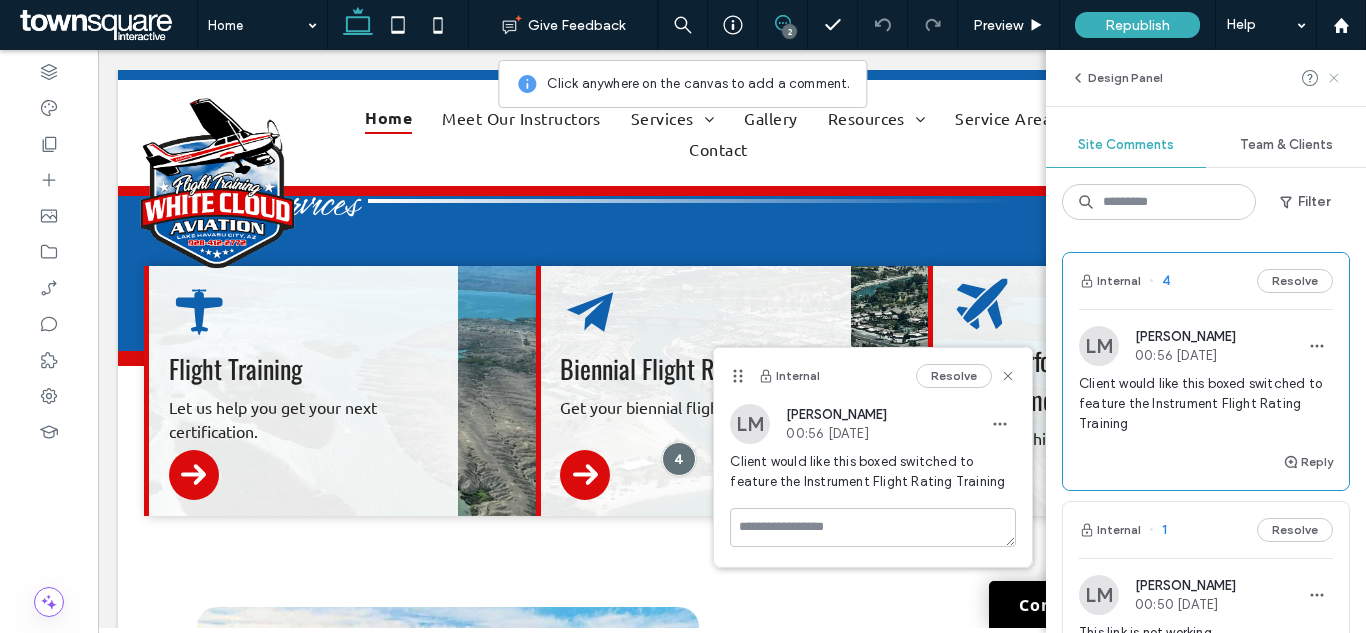 click 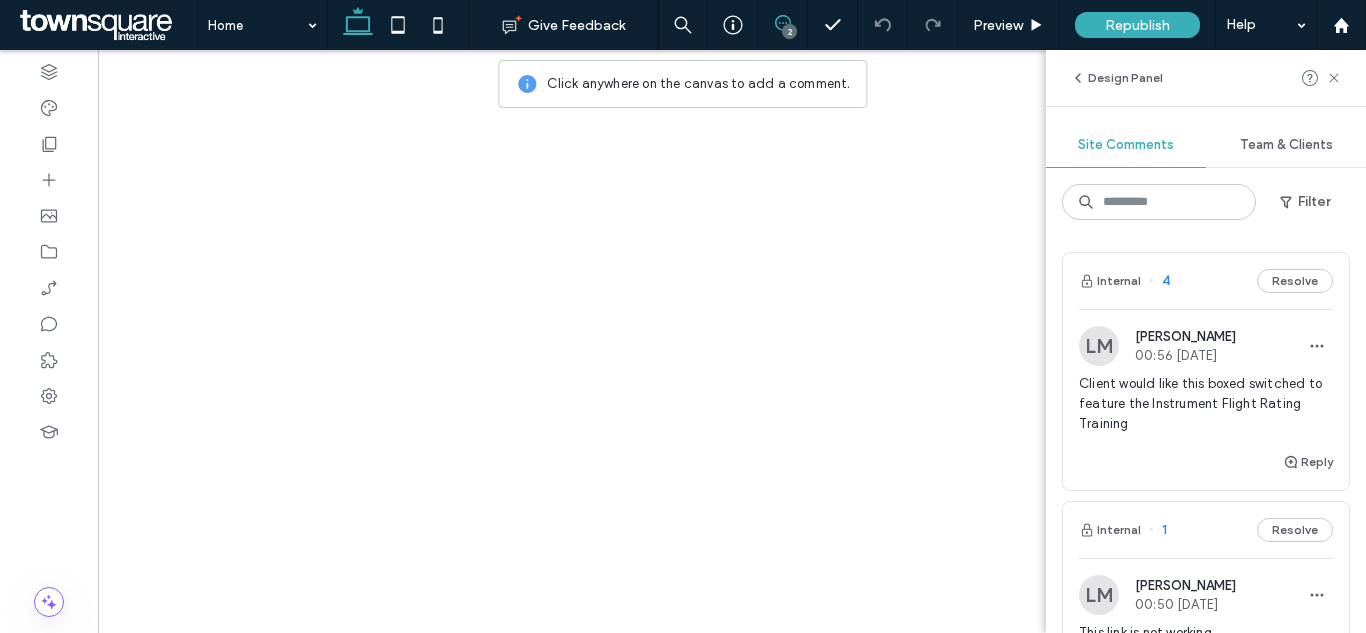 scroll, scrollTop: 0, scrollLeft: 0, axis: both 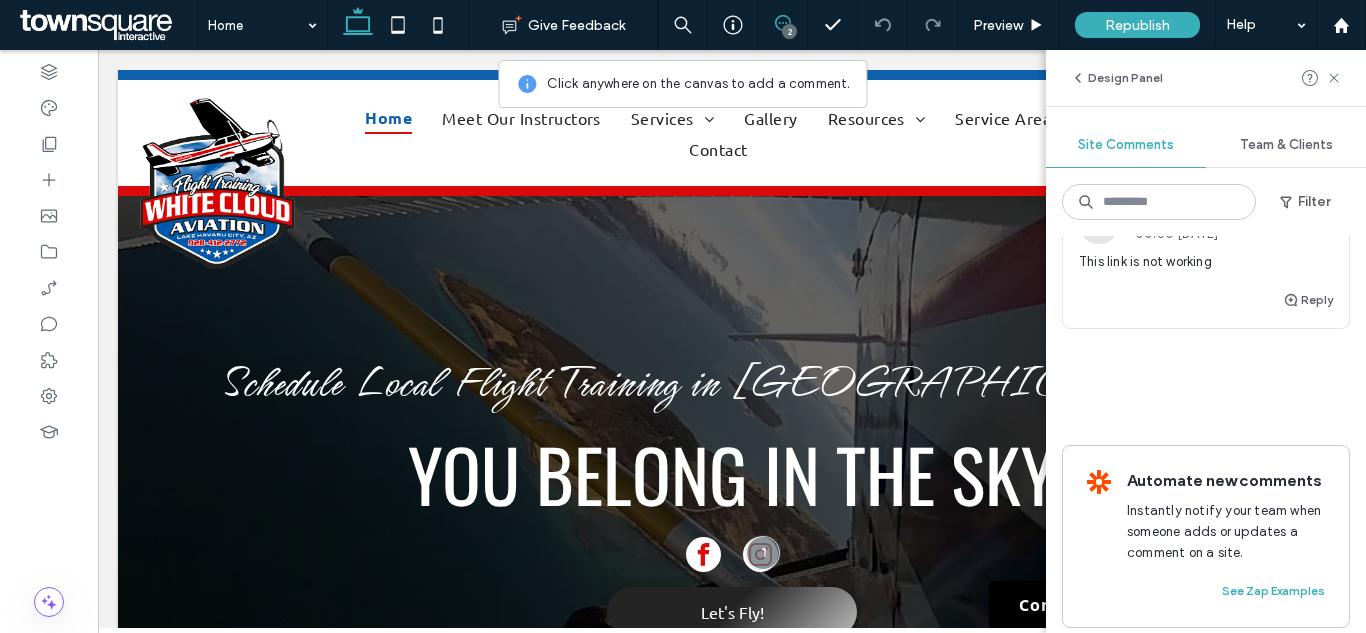 click on "This link is not working" at bounding box center [1206, 262] 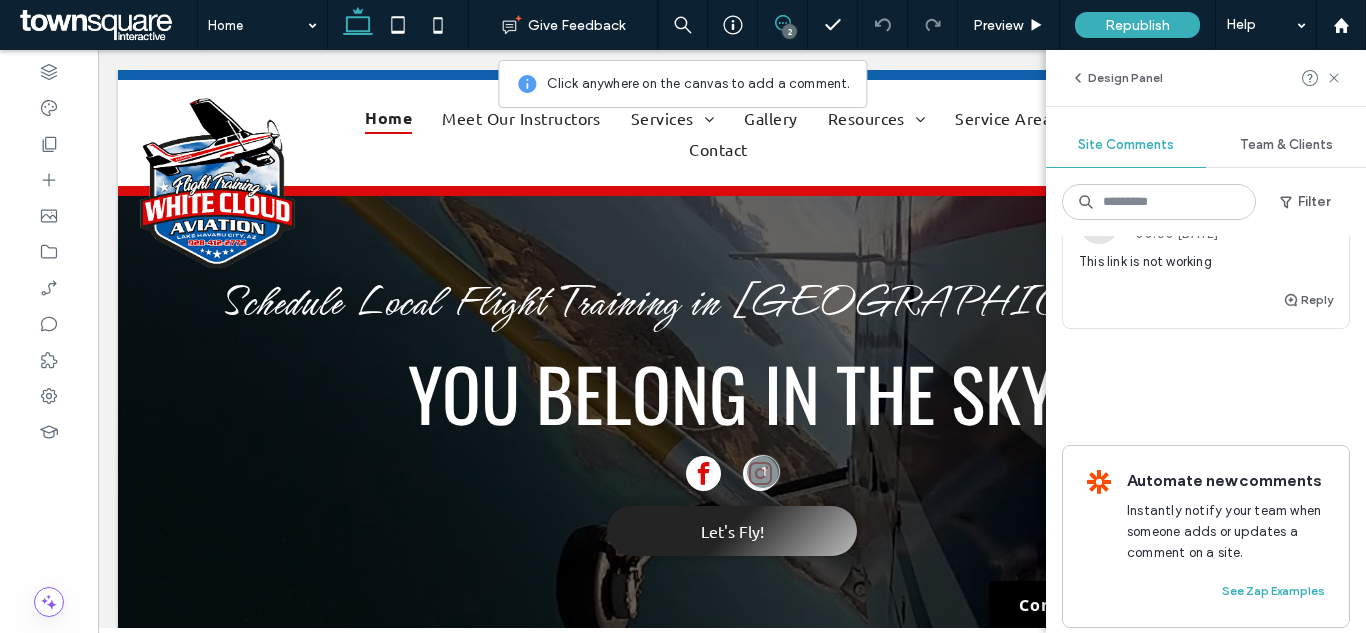 scroll, scrollTop: 168, scrollLeft: 0, axis: vertical 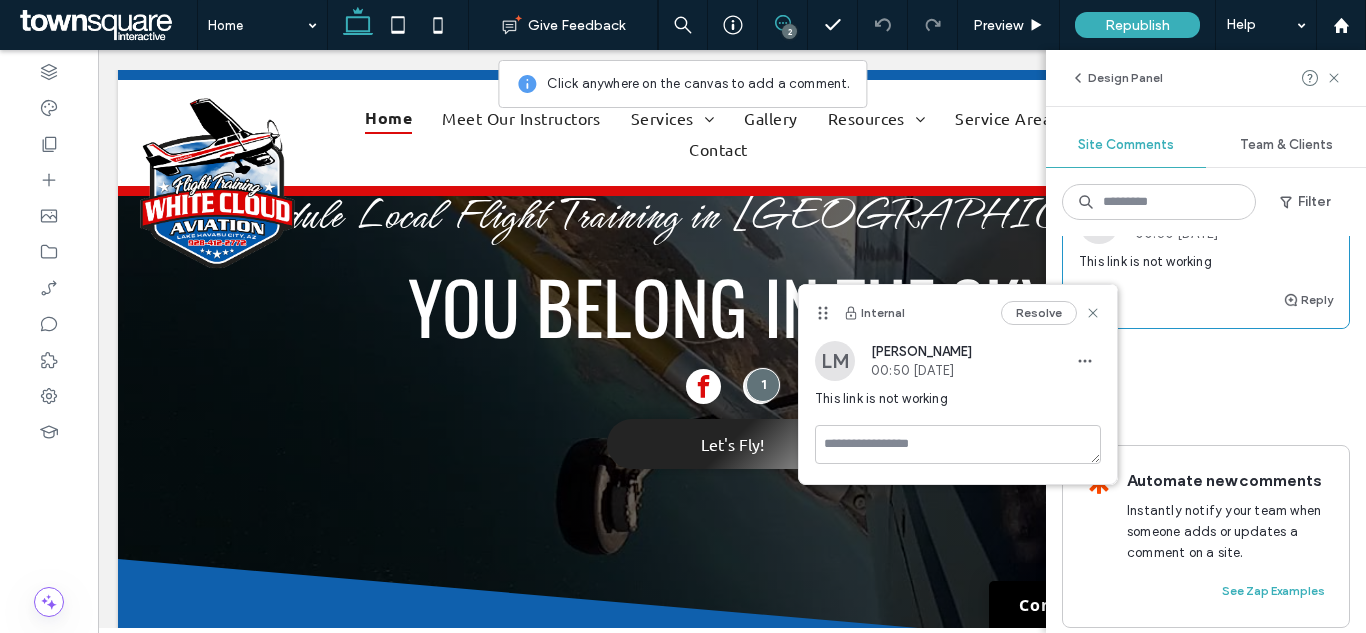 click on "This link is not working" at bounding box center (958, 399) 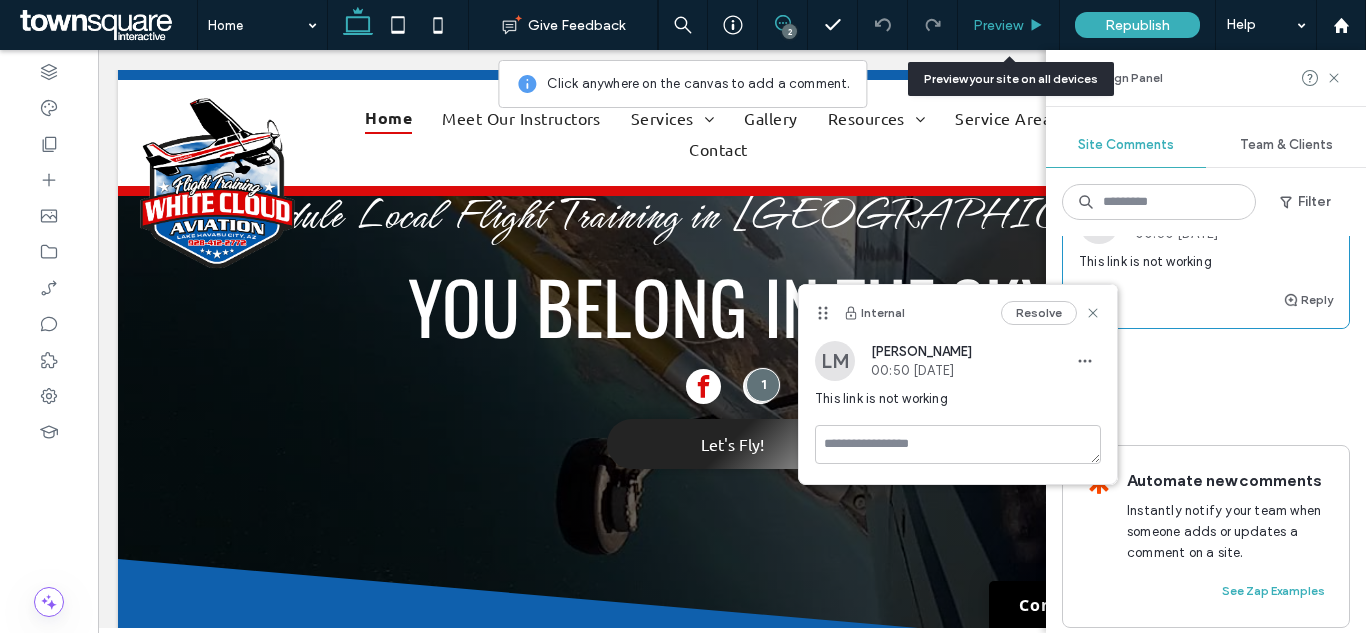 click on "Preview" at bounding box center (1009, 25) 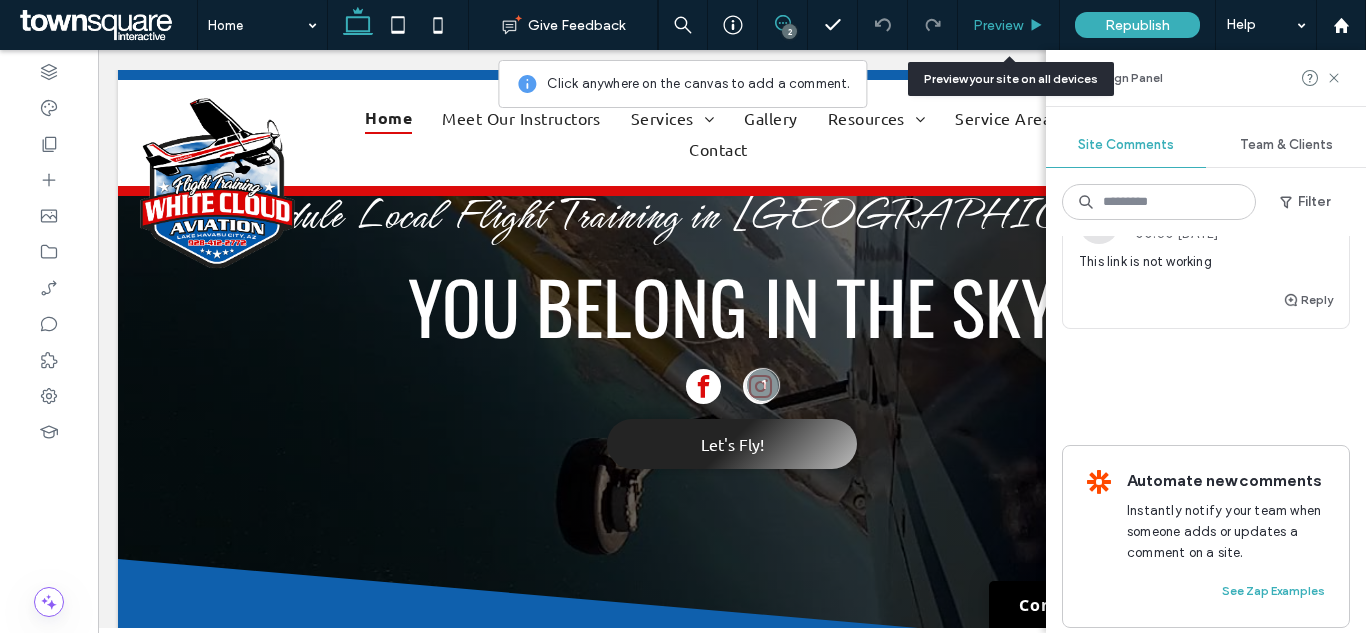 click on "Preview" at bounding box center (998, 25) 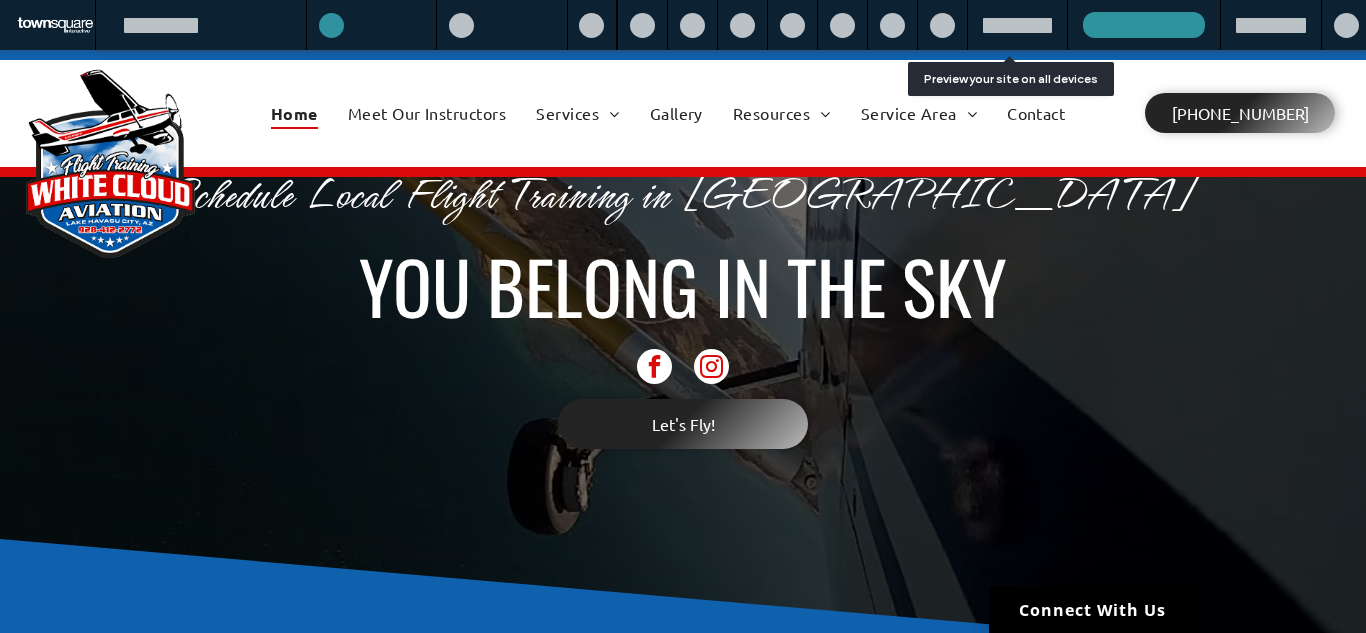 scroll, scrollTop: 0, scrollLeft: 0, axis: both 